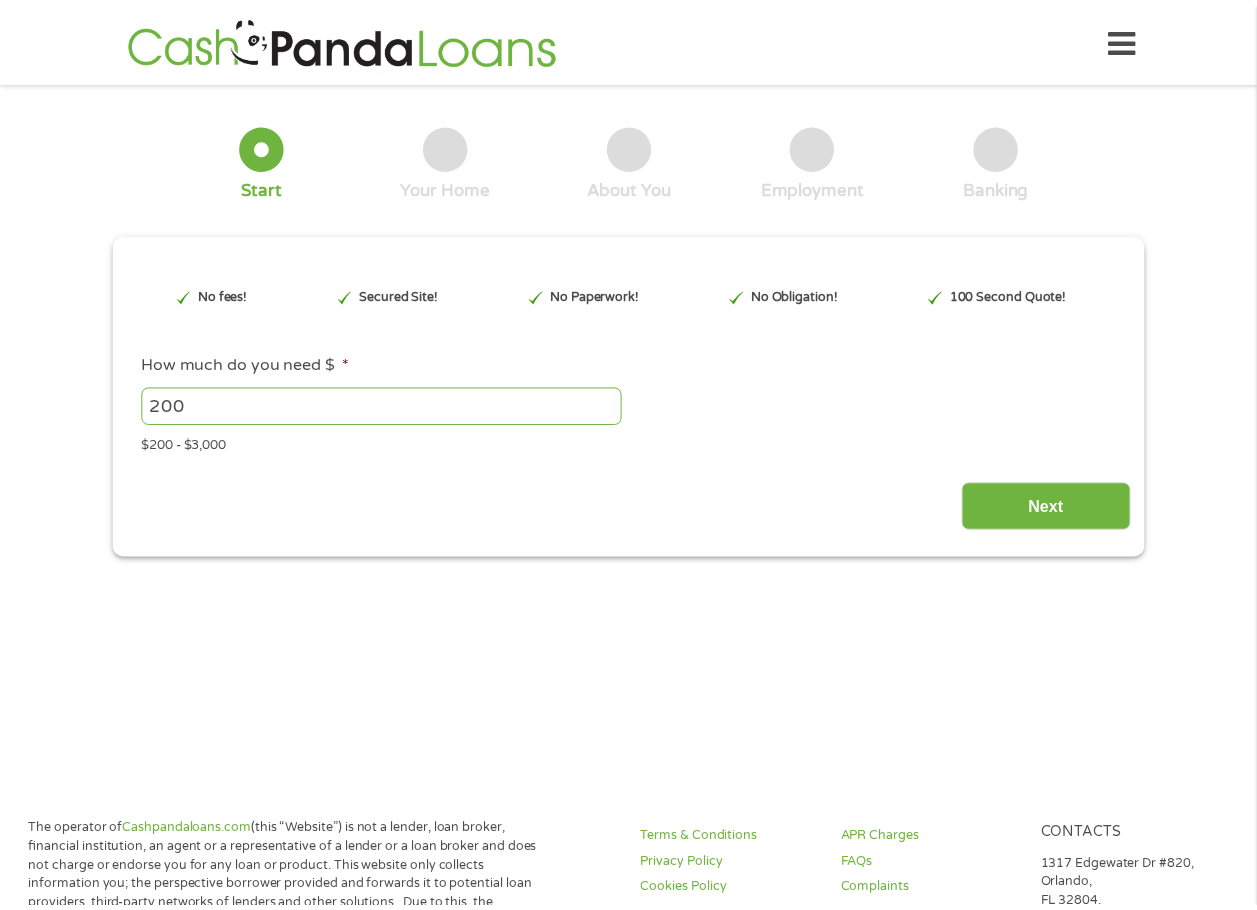 scroll, scrollTop: 0, scrollLeft: 0, axis: both 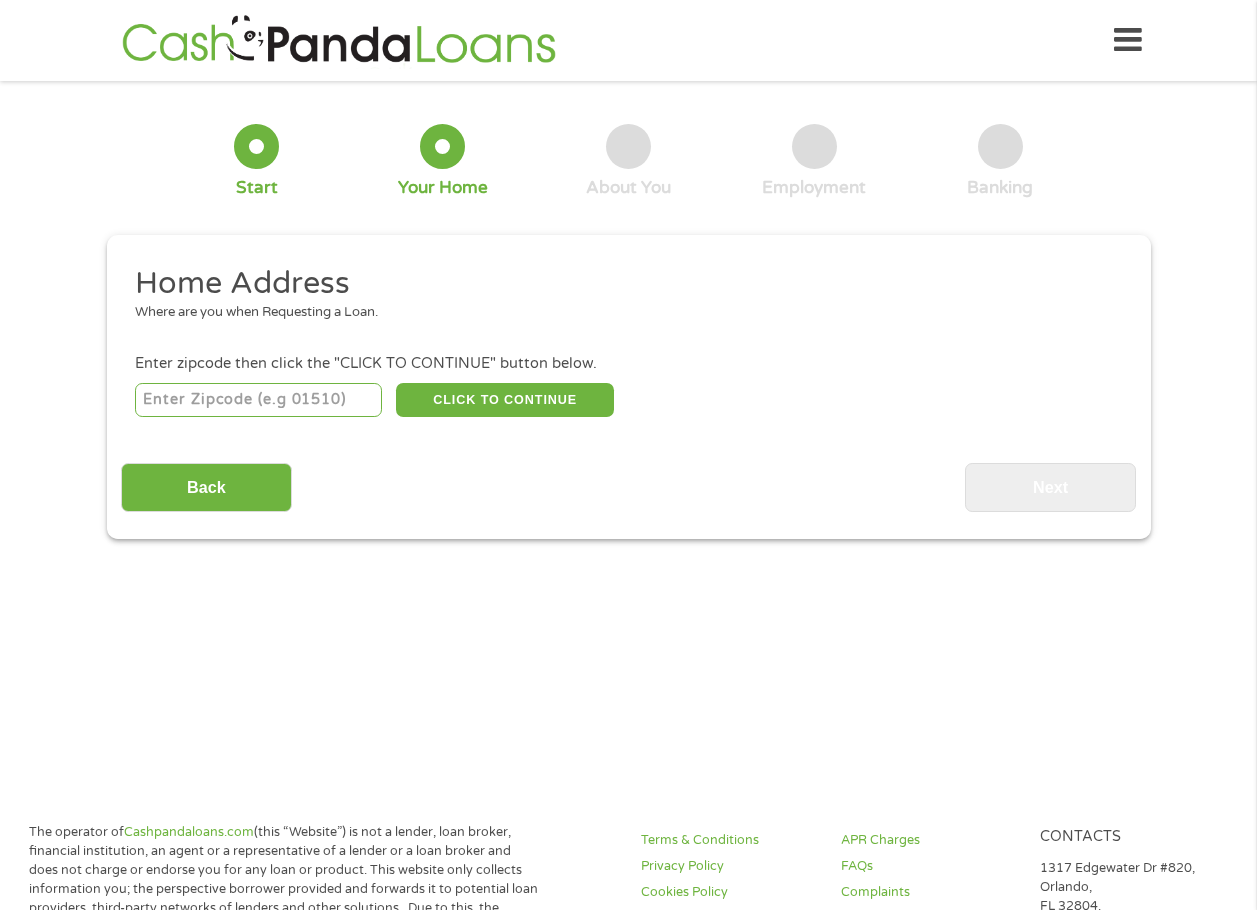 click at bounding box center [258, 400] 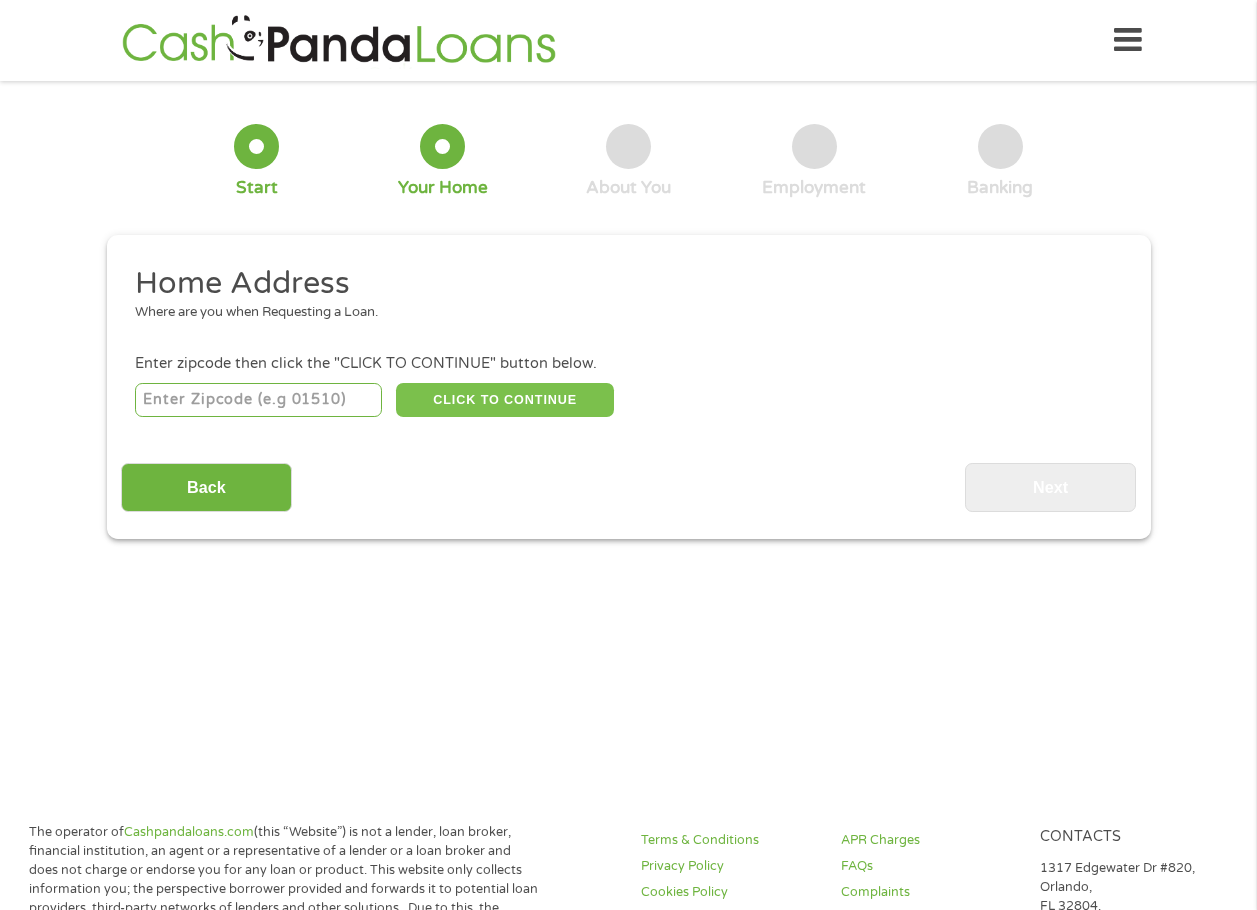 click on "CLICK TO CONTINUE" at bounding box center [505, 400] 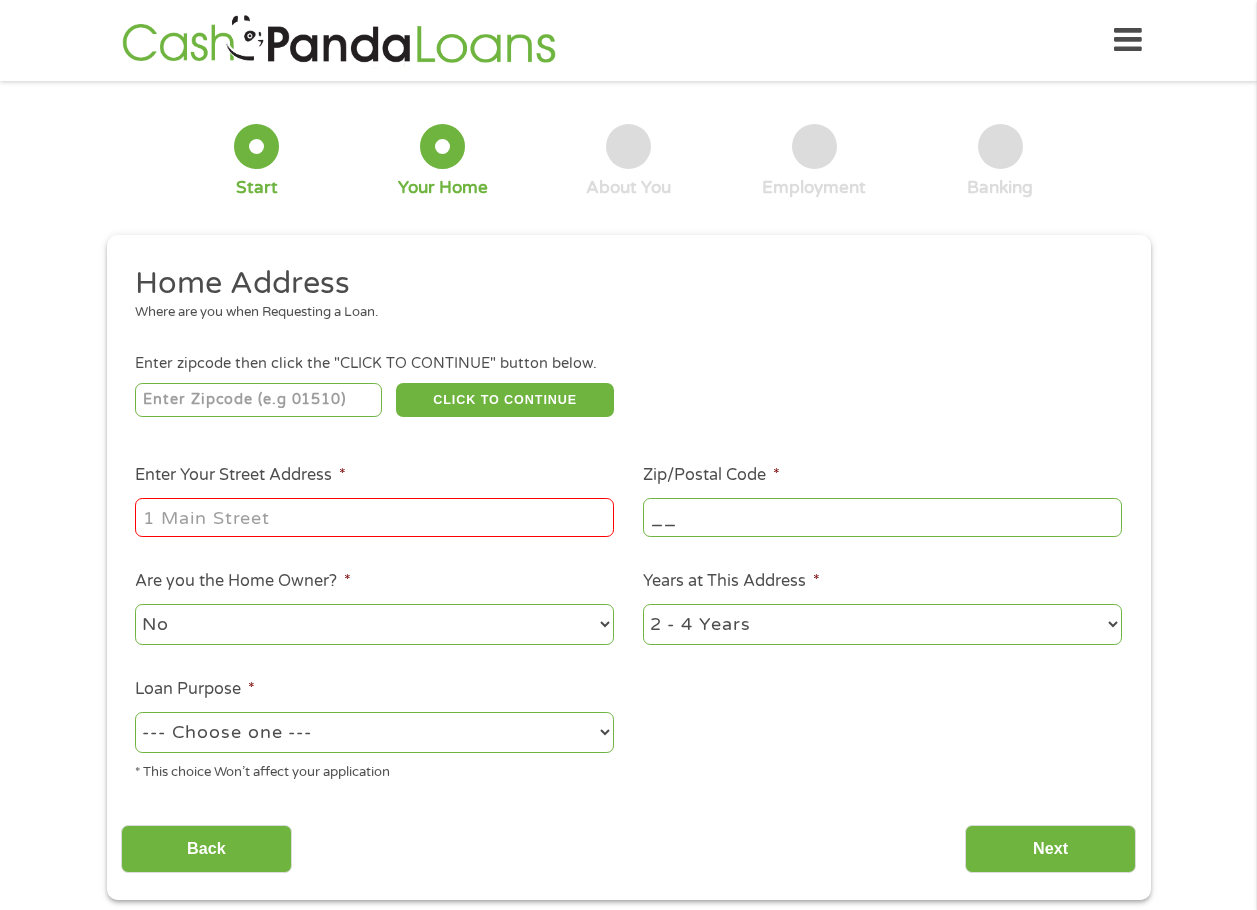 click on "Enter Your Street Address *" at bounding box center (374, 517) 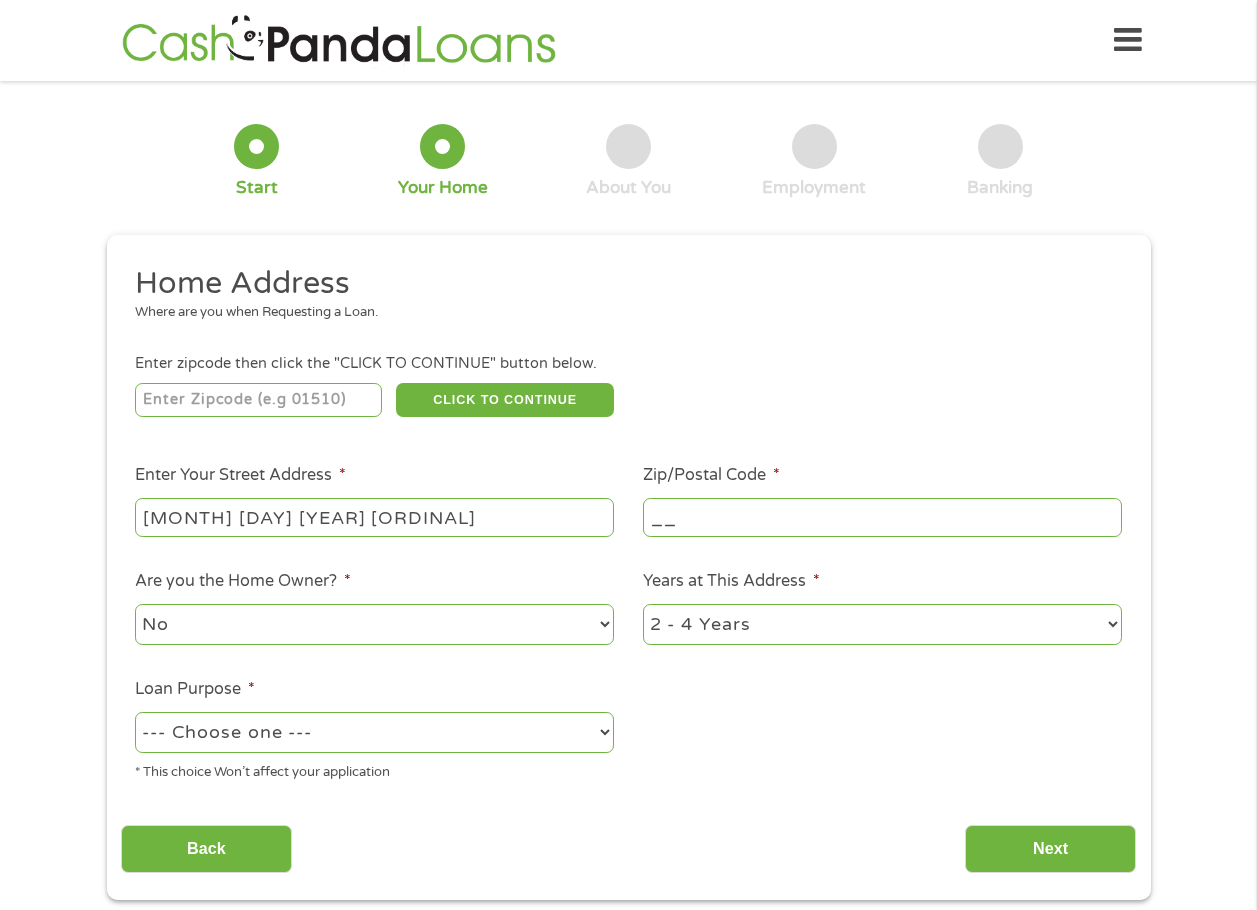 click on "No Yes" at bounding box center (374, 624) 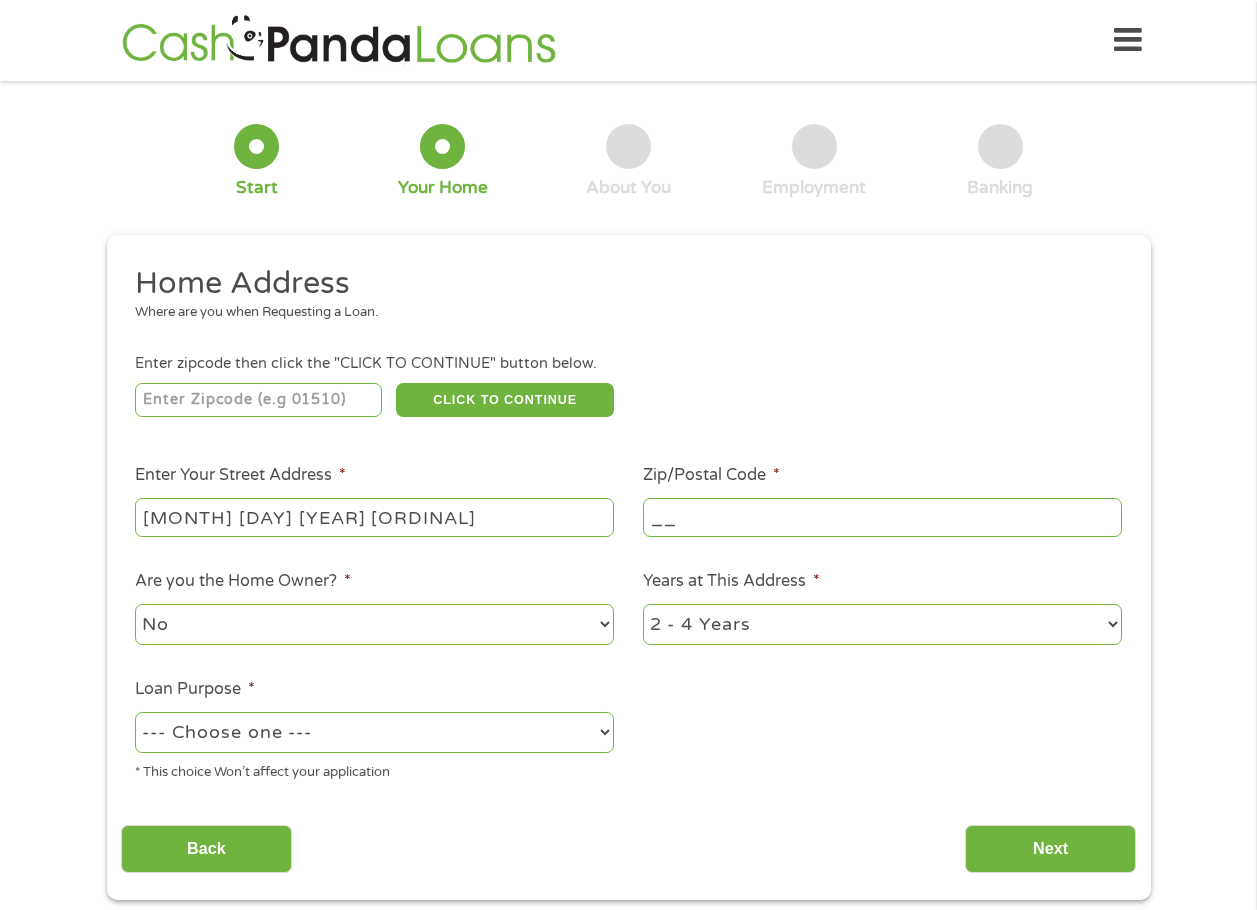 click on "No Yes" at bounding box center [374, 624] 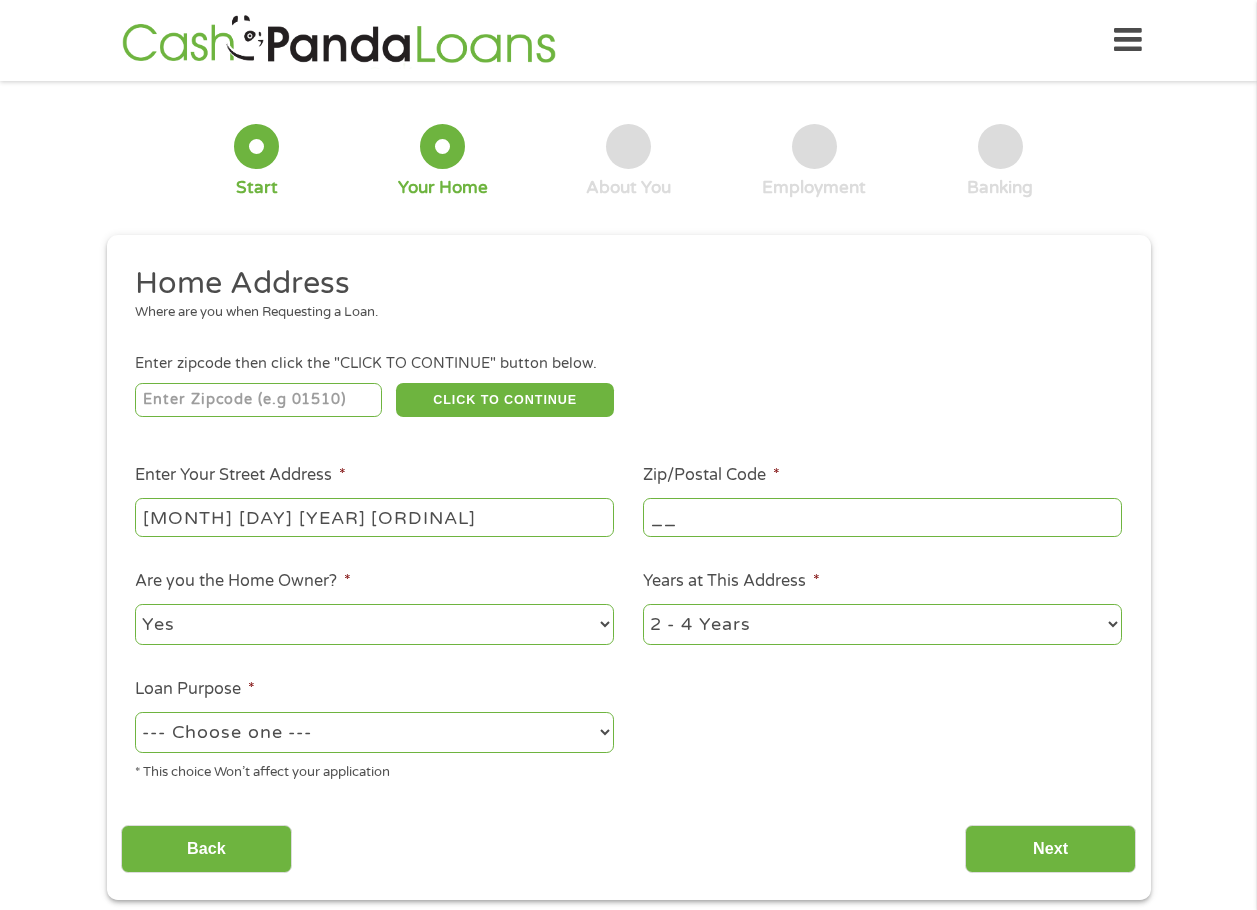 click on "No Yes" at bounding box center (374, 624) 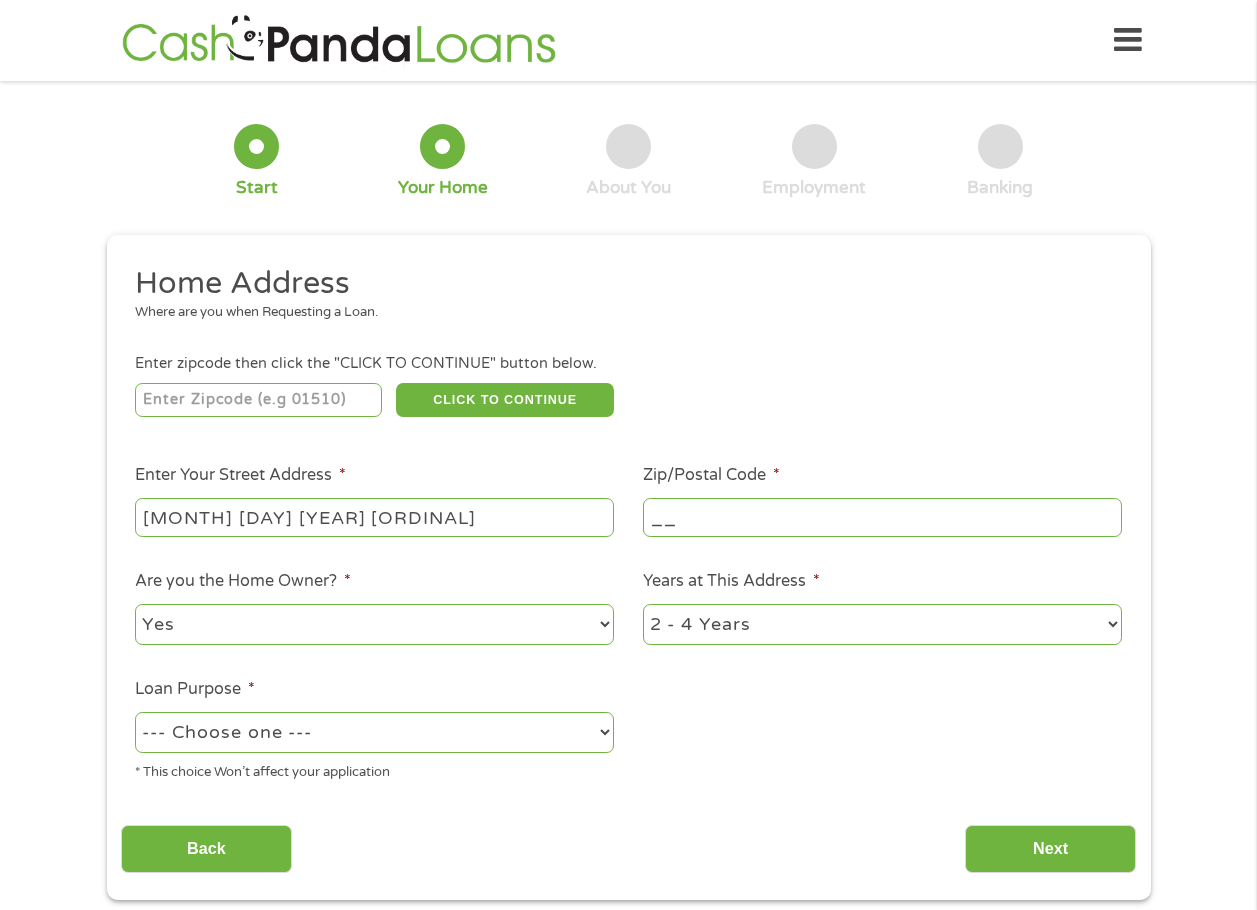 click on "--- Choose one --- Pay Bills Debt Consolidation Home Improvement Major Purchase Car Loan Short Term Cash Medical Expenses Other" at bounding box center (374, 732) 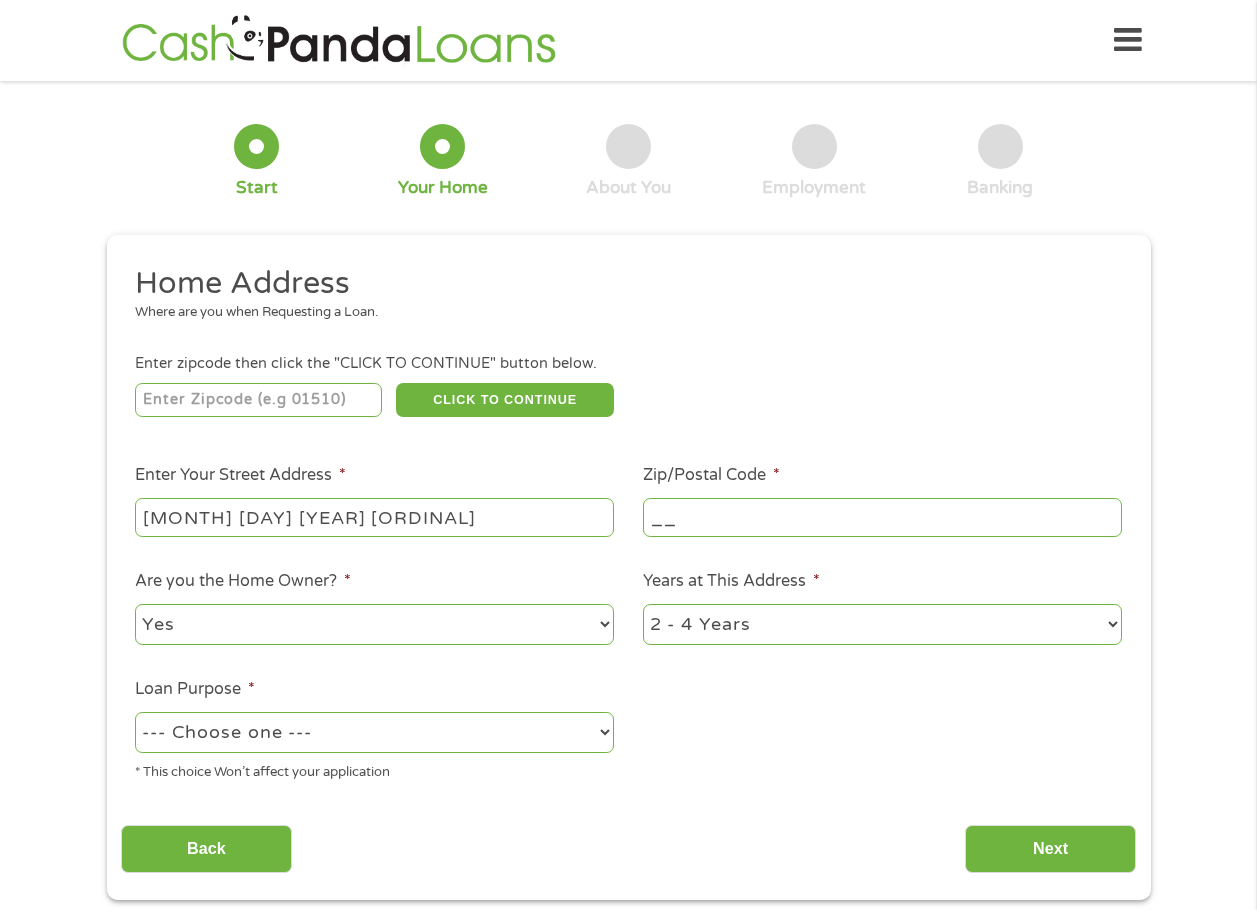 select on "shorttermcash" 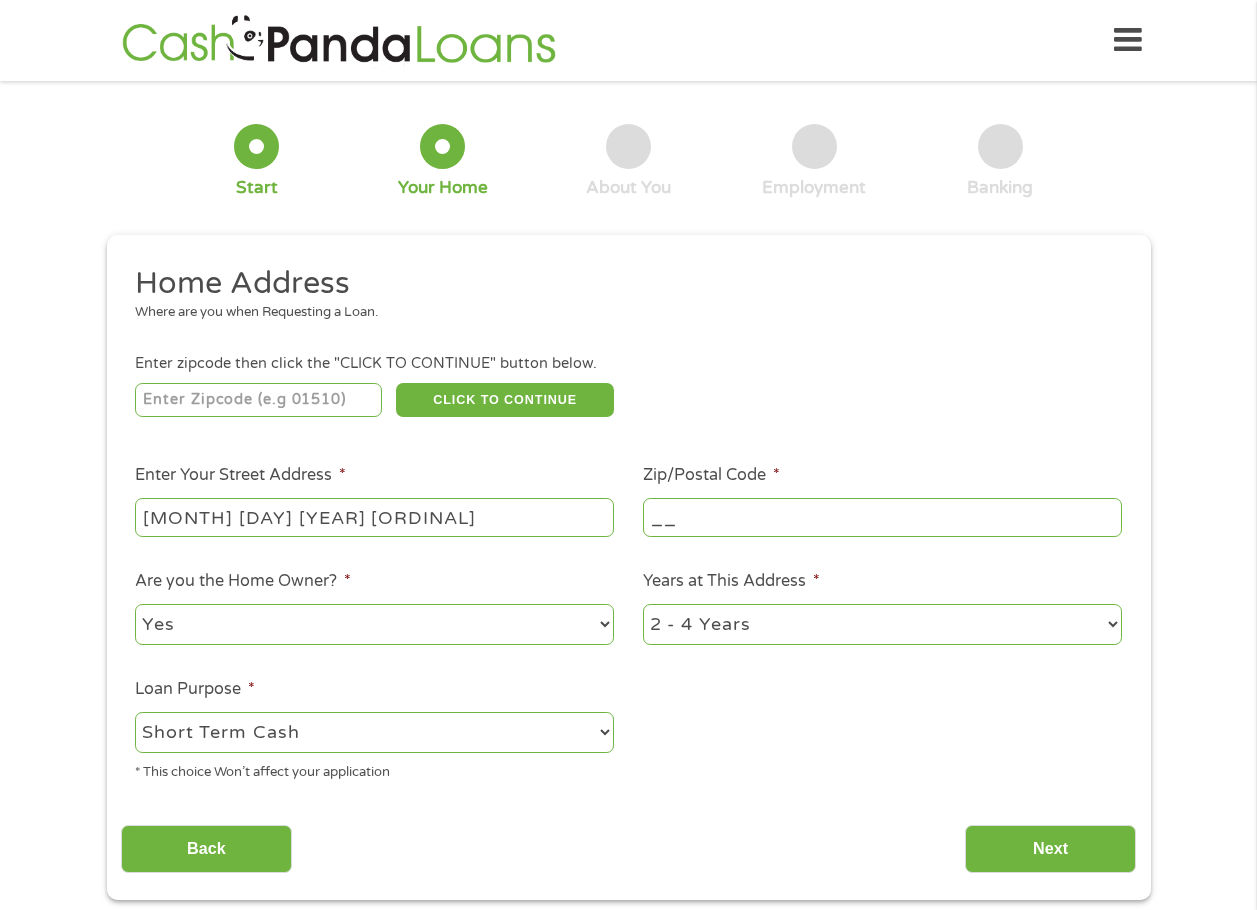 click on "--- Choose one --- Pay Bills Debt Consolidation Home Improvement Major Purchase Car Loan Short Term Cash Medical Expenses Other" at bounding box center (374, 732) 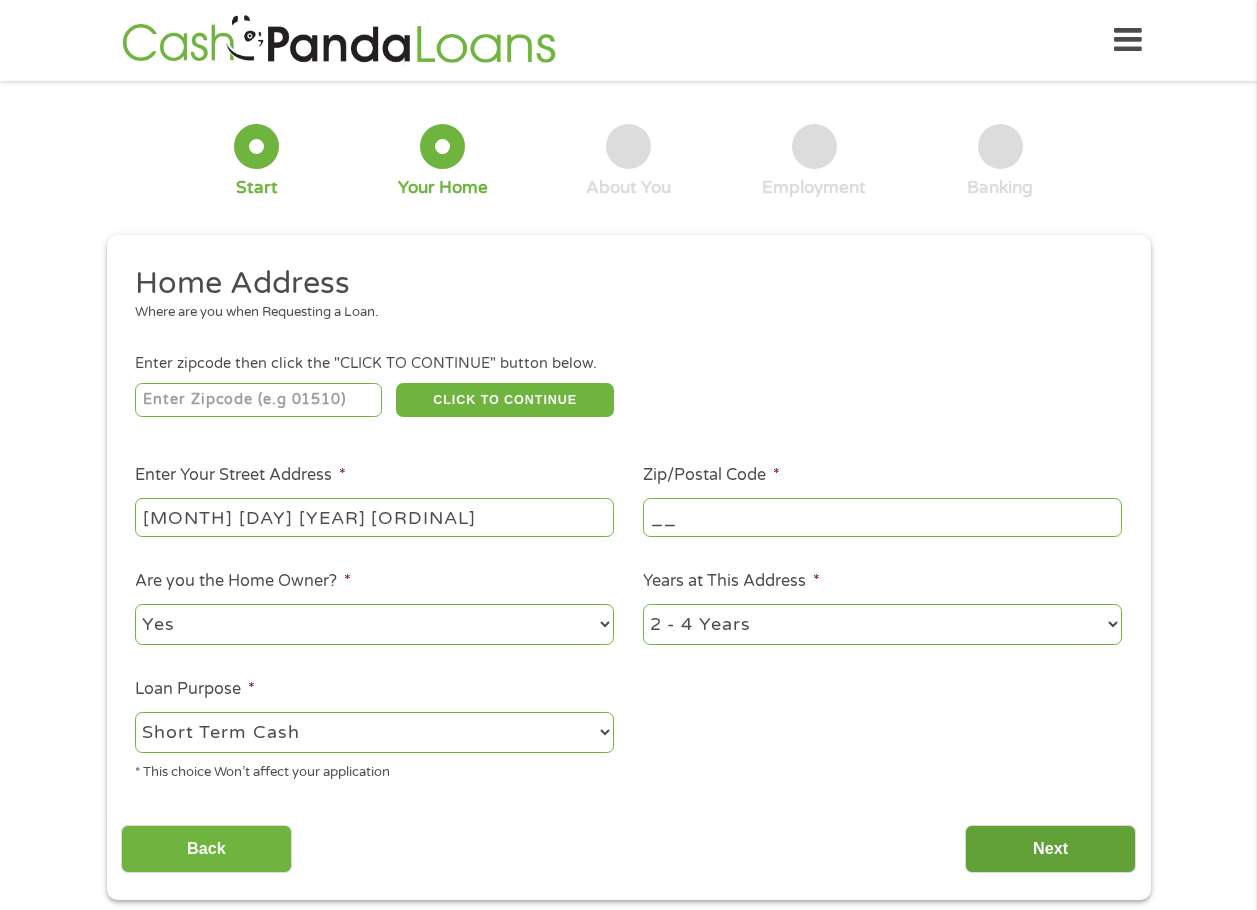 click on "Next" at bounding box center (1050, 849) 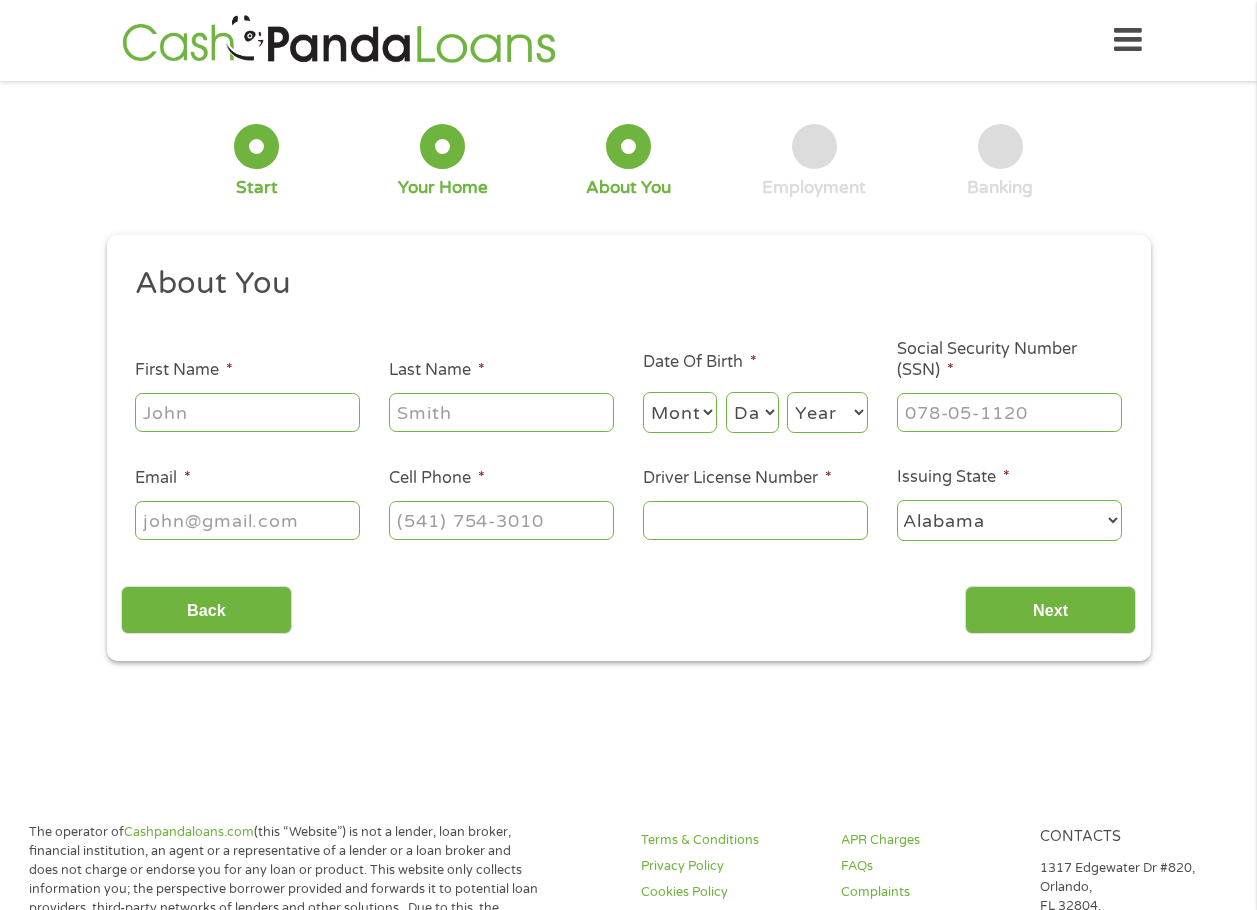 scroll, scrollTop: 8, scrollLeft: 8, axis: both 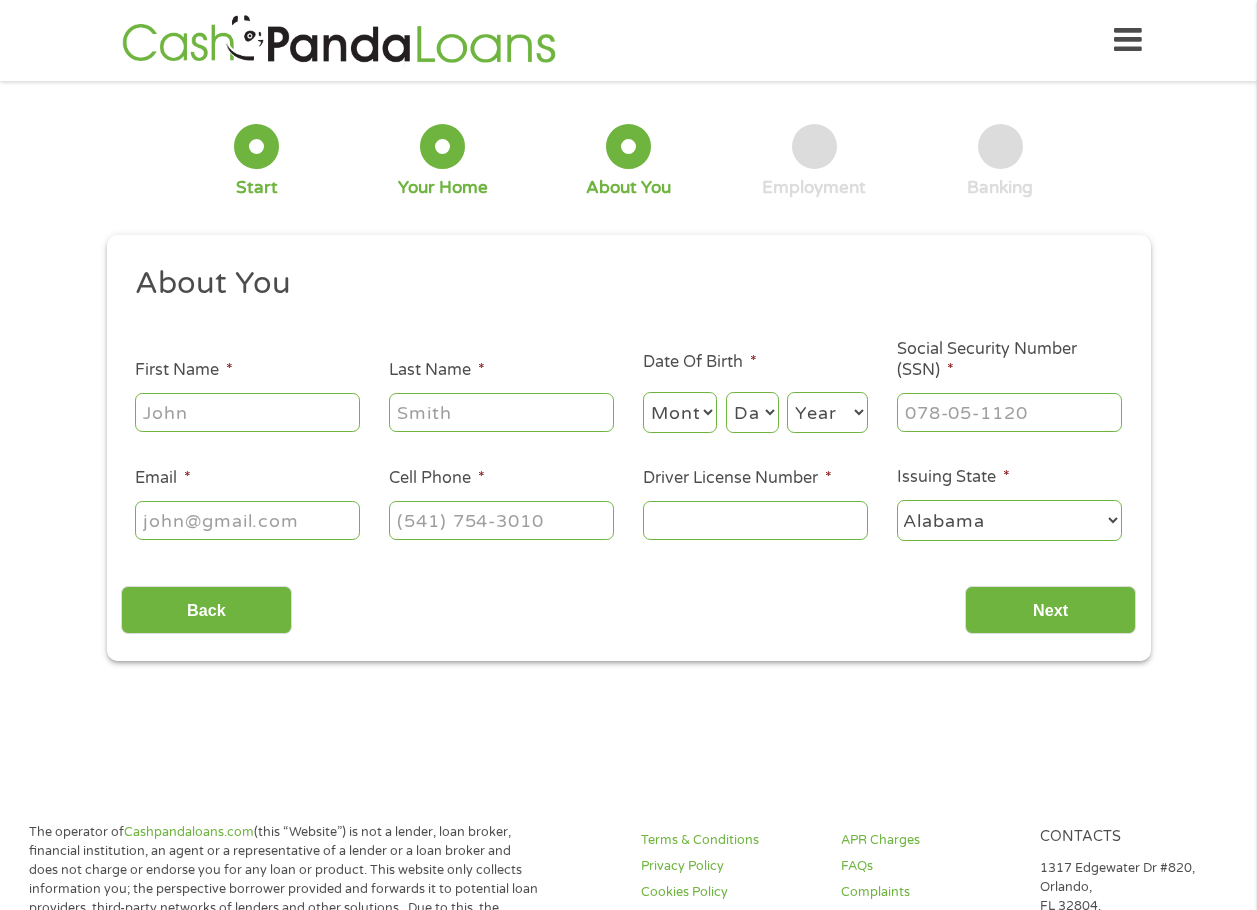 click on "First Name *" at bounding box center [247, 412] 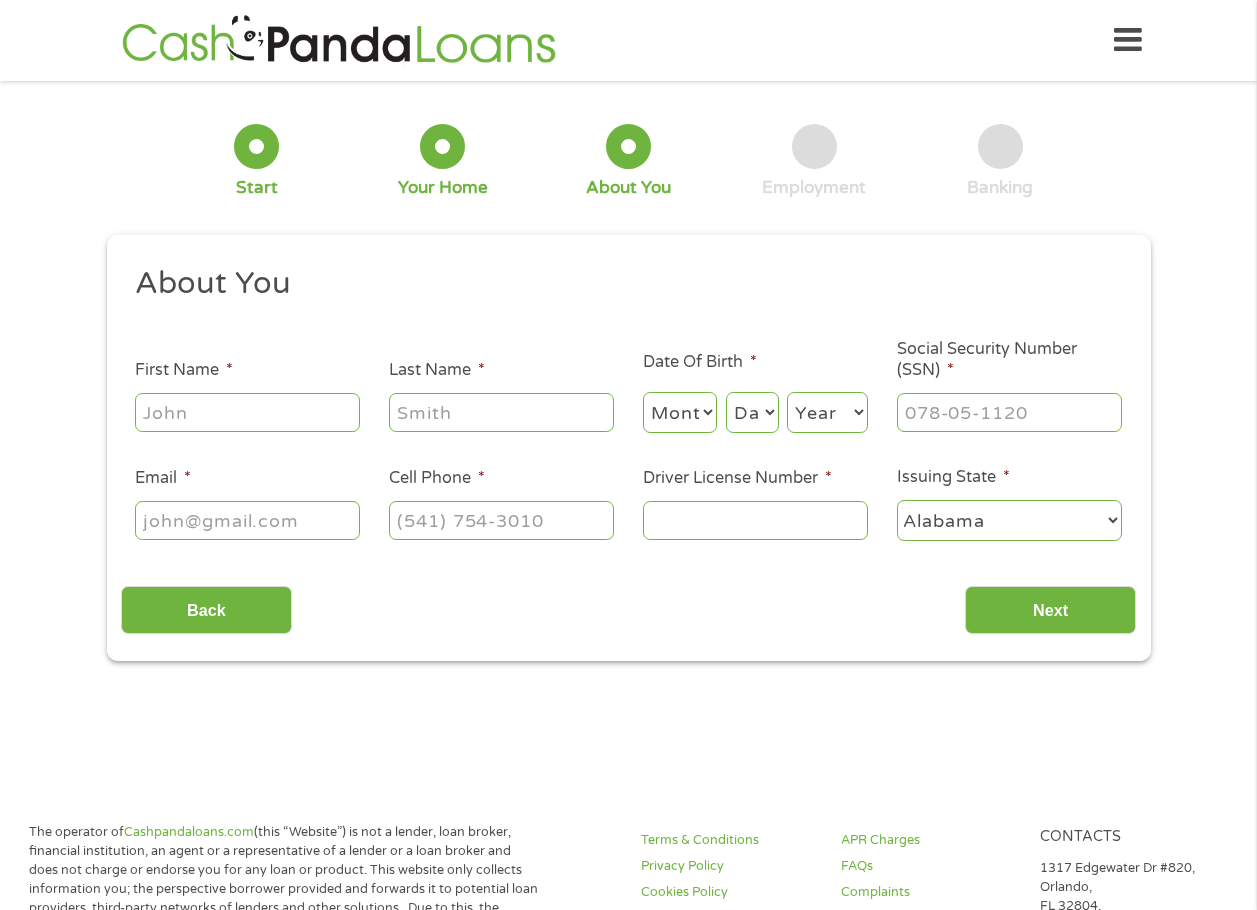 type on "[FIRST]" 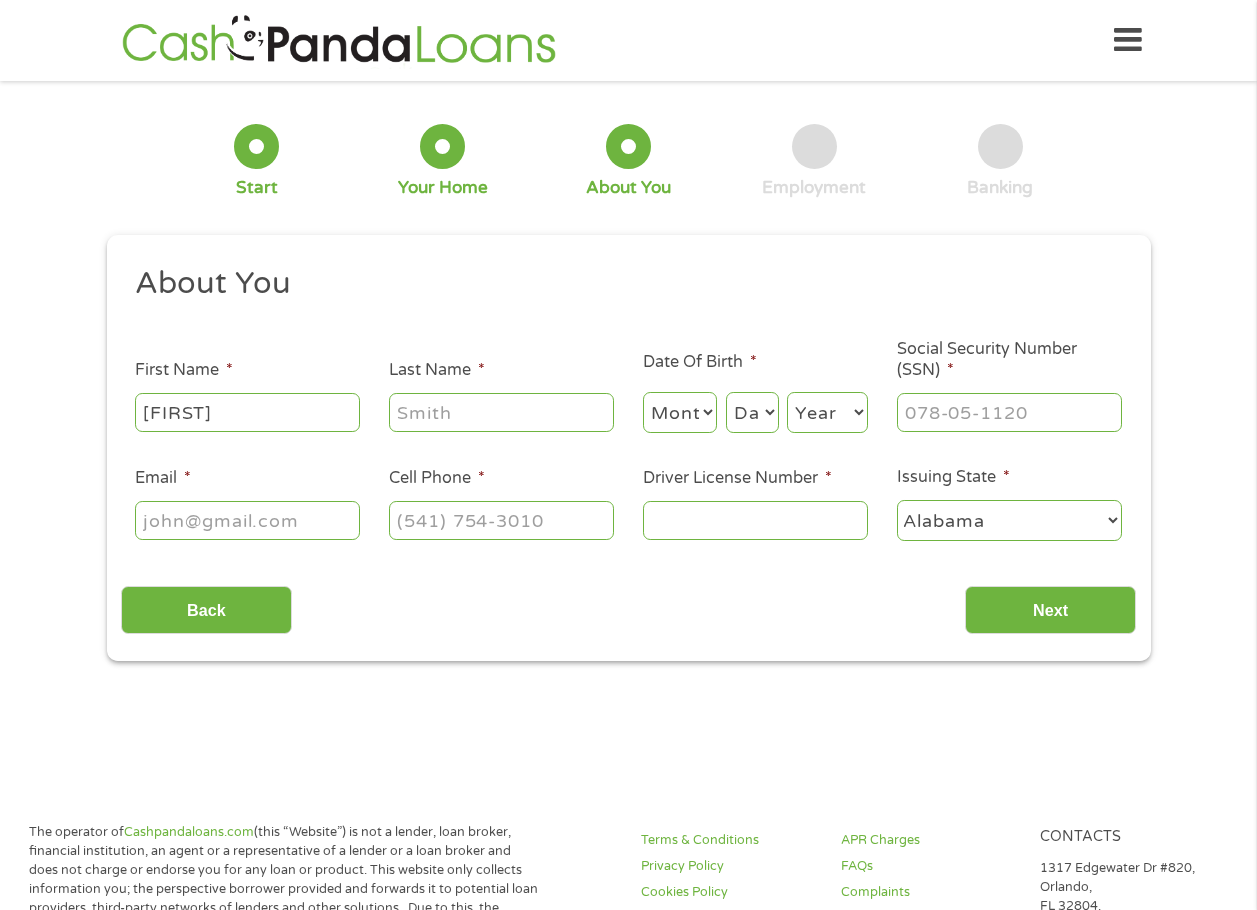 type on "[LAST]" 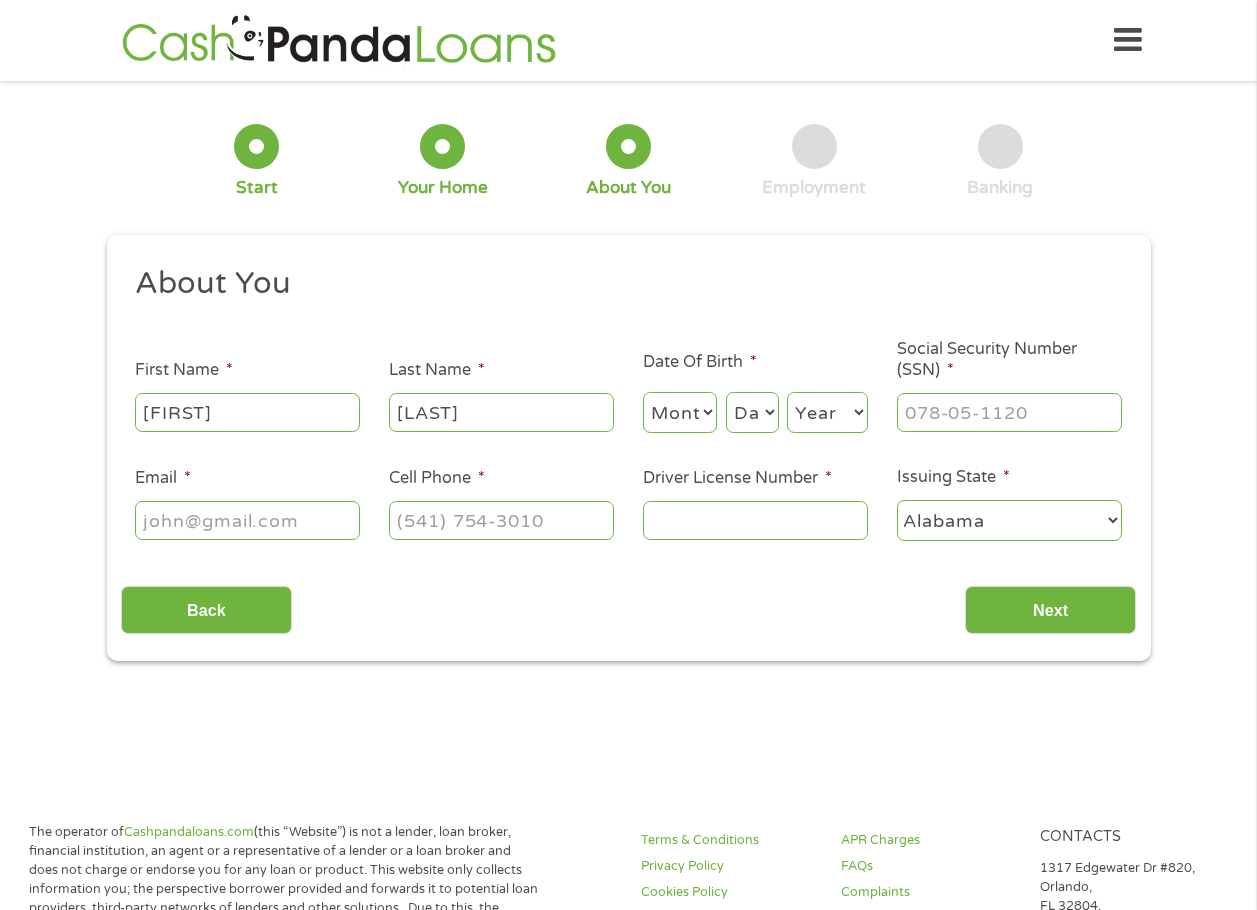 type on "[NAME]@[EXAMPLE.COM]" 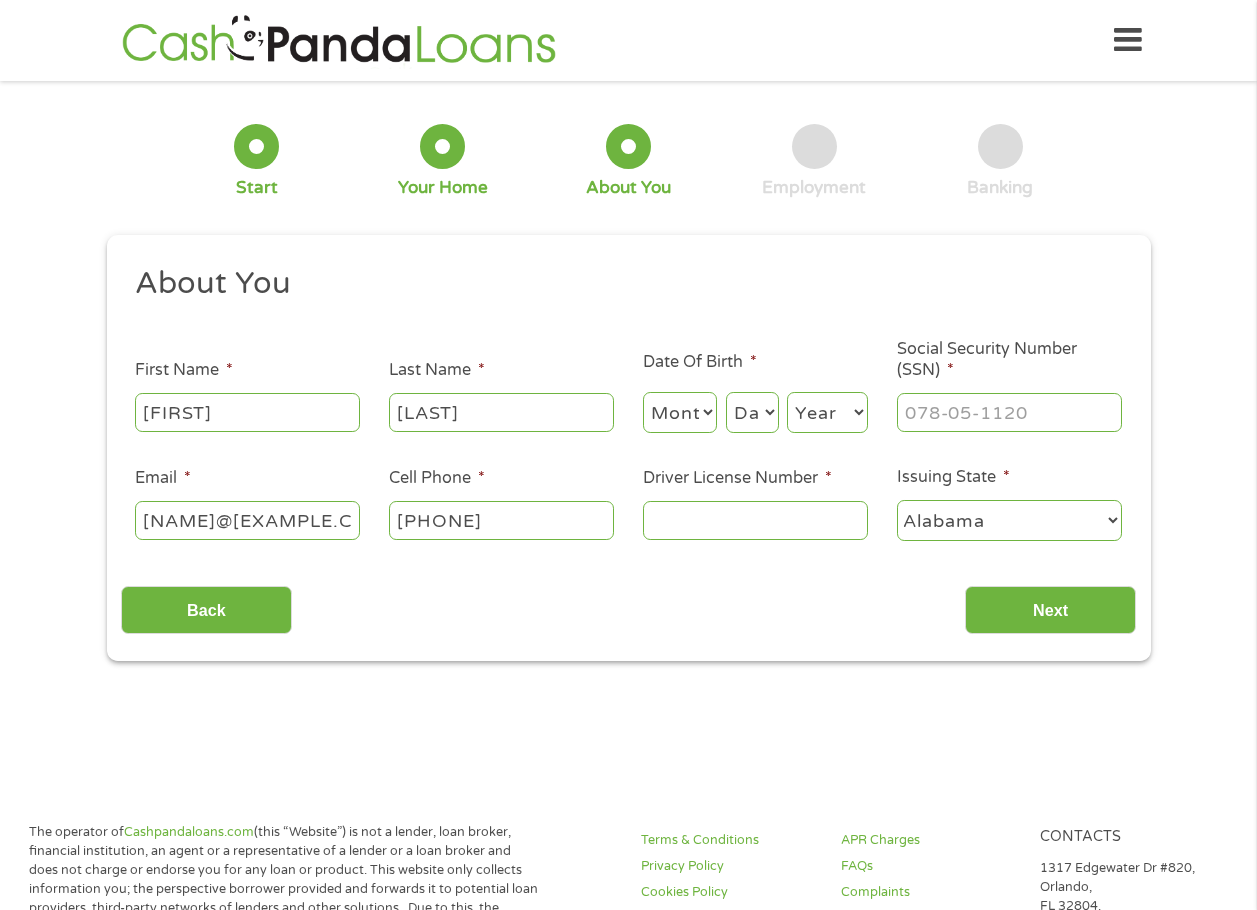 click on "[PHONE]" at bounding box center (501, 520) 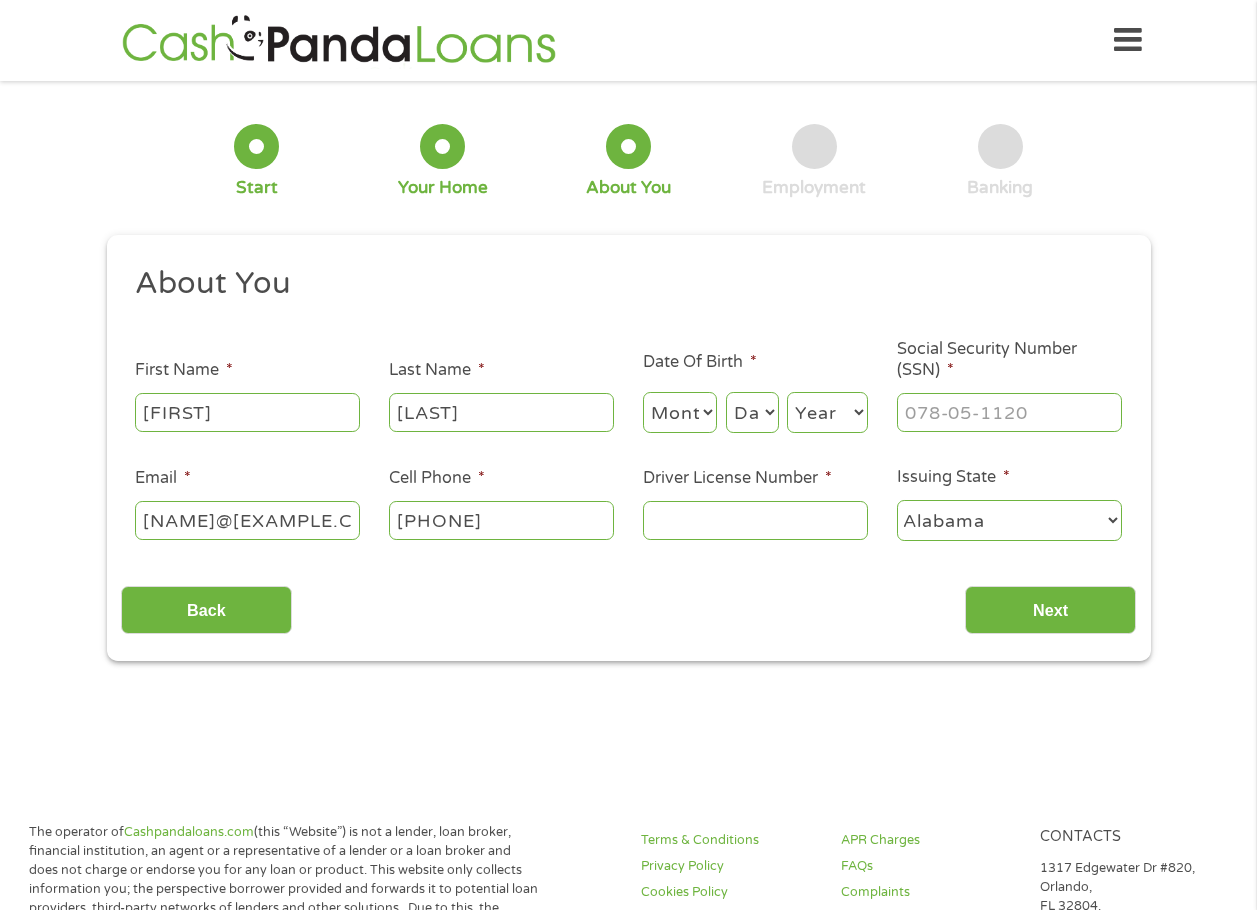 type on "[PHONE]" 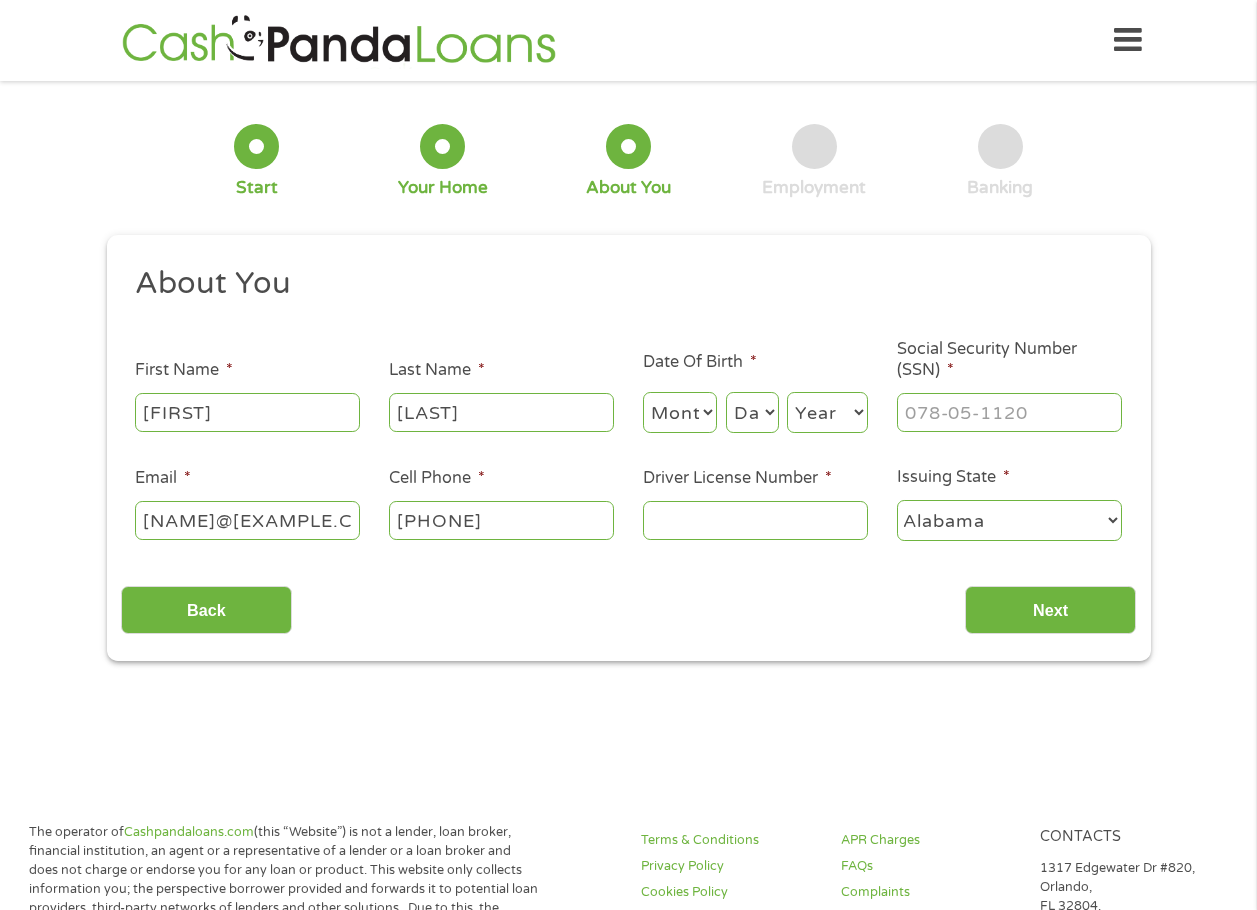 click on "Month 1 2 3 4 5 6 7 8 9 10 11 12" at bounding box center [680, 412] 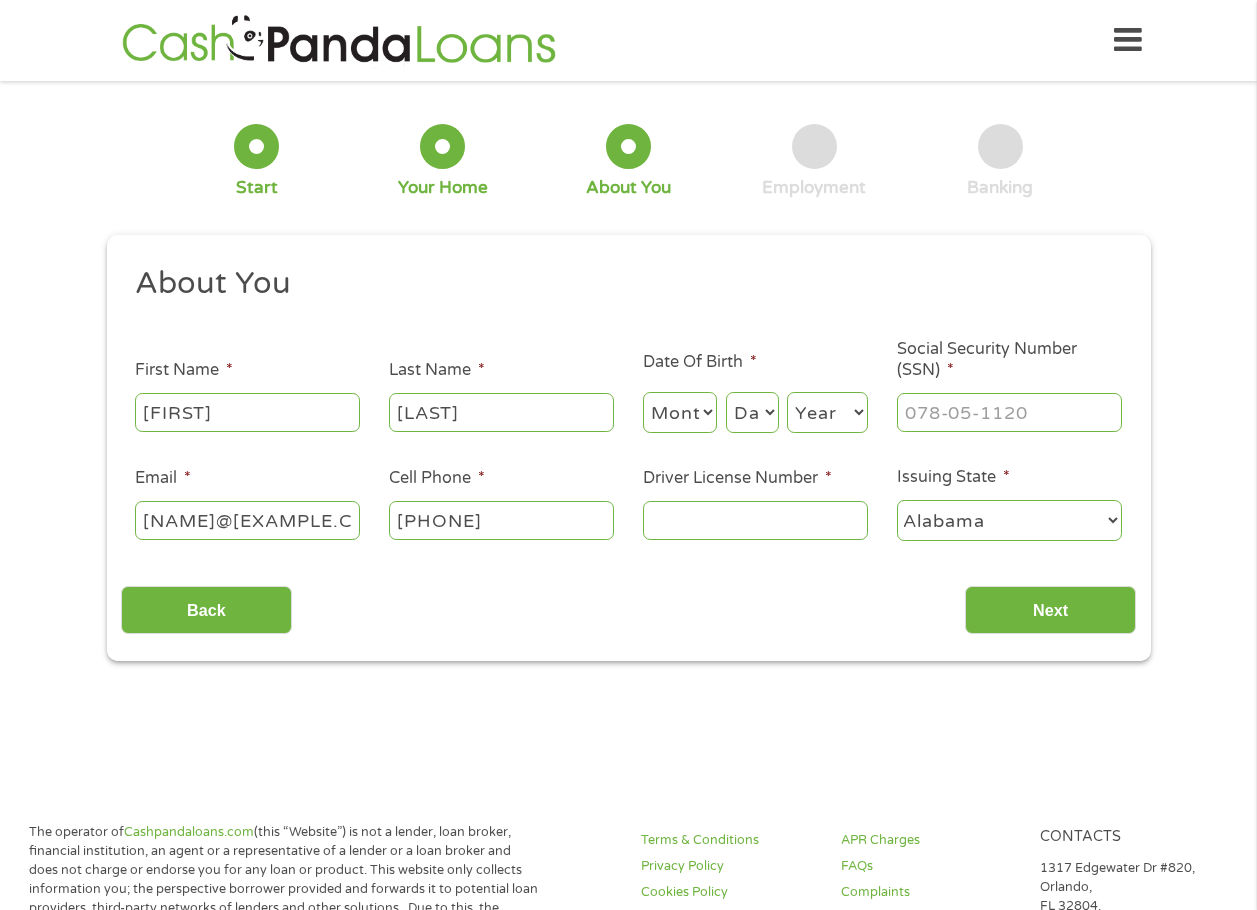 select on "9" 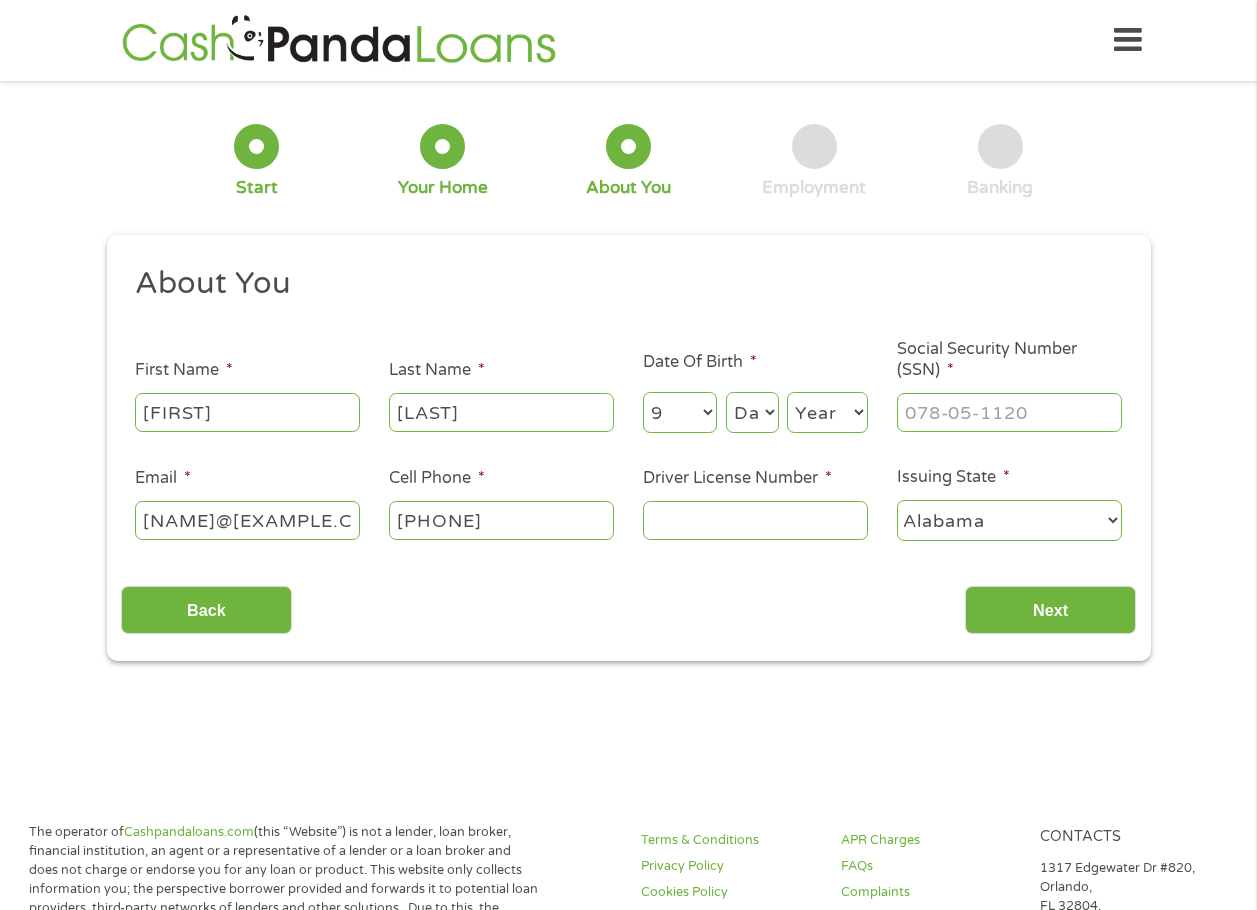 click on "Month 1 2 3 4 5 6 7 8 9 10 11 12" at bounding box center [680, 412] 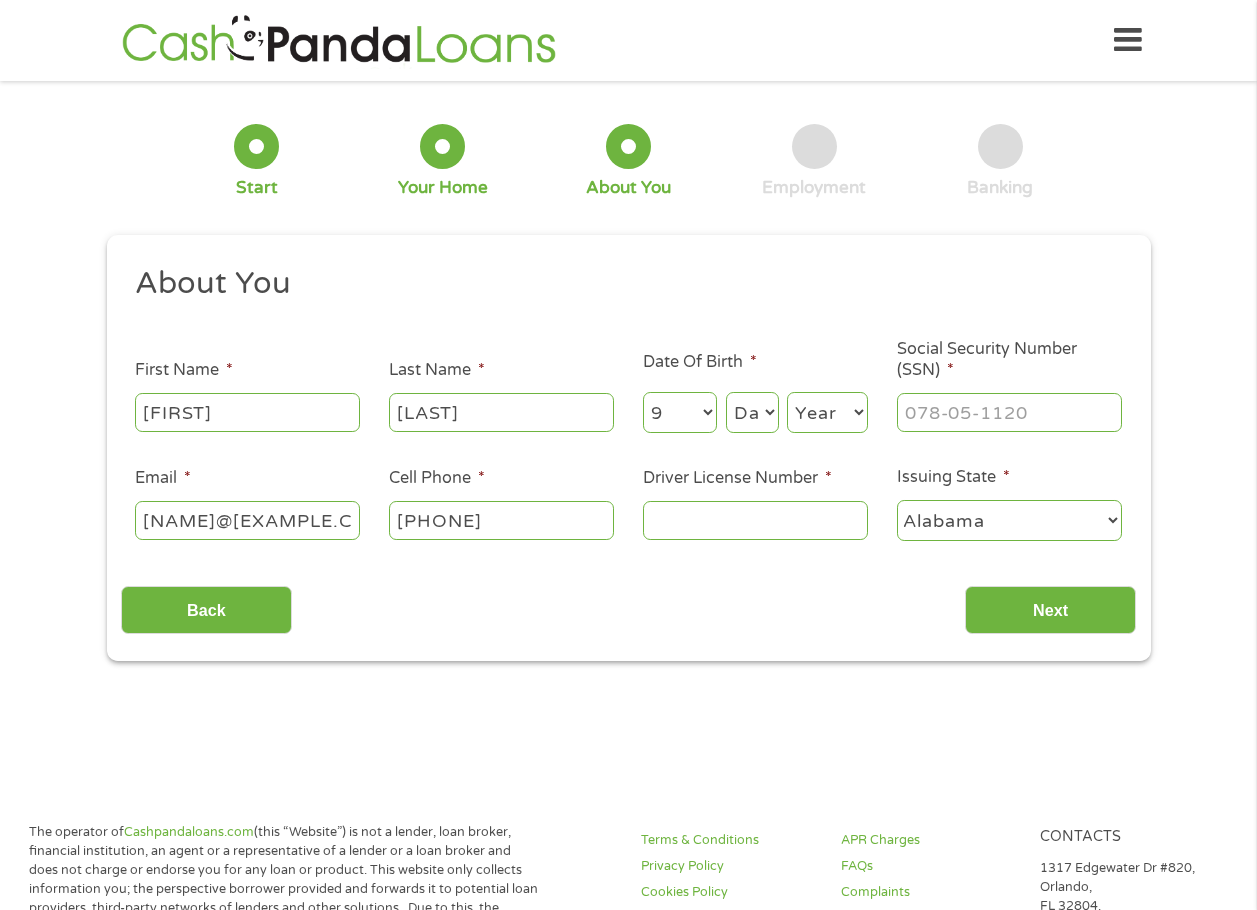 click on "Day 1 2 3 4 5 6 7 8 9 10 11 12 13 14 15 16 17 18 19 20 21 22 23 24 25 26 27 28 29 30 31" at bounding box center (752, 412) 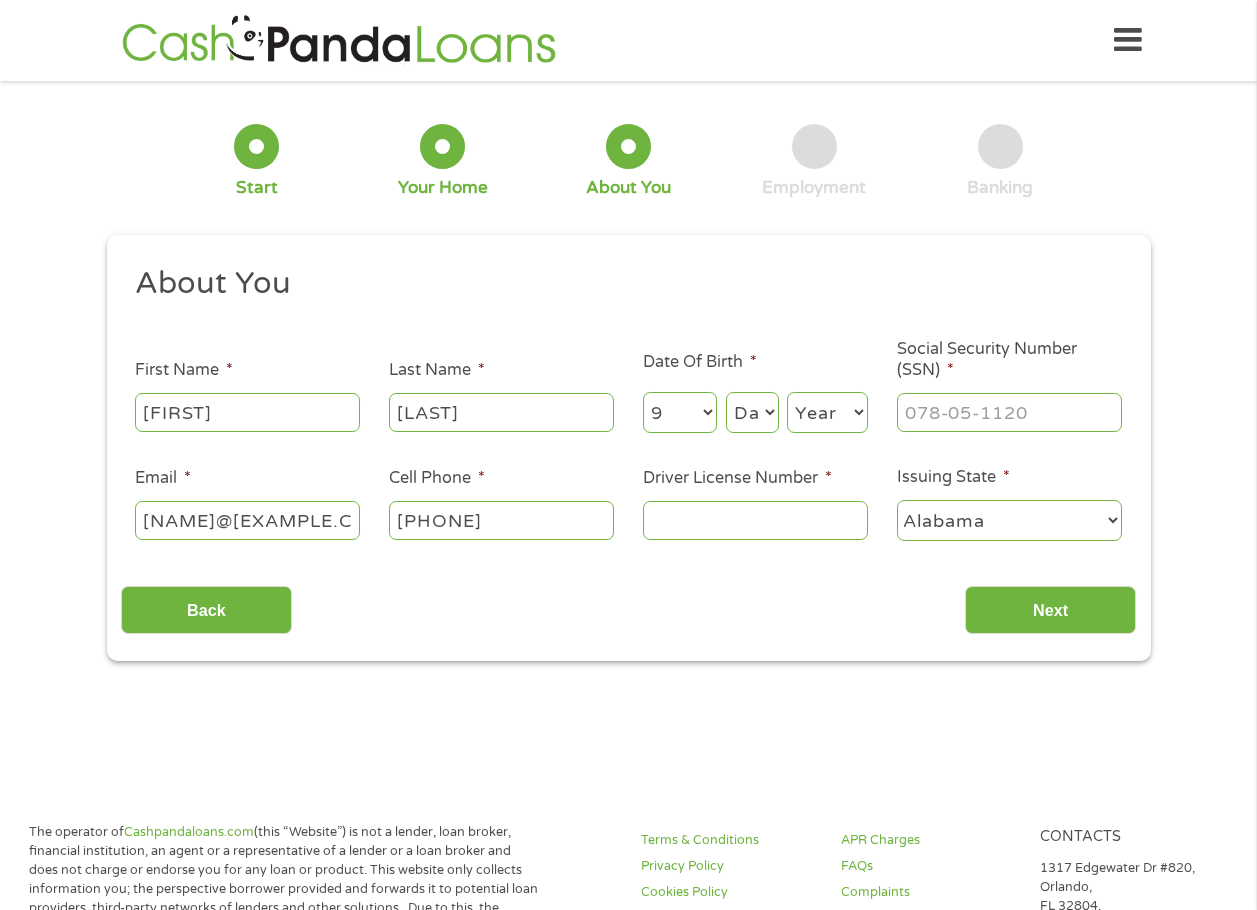 select on "23" 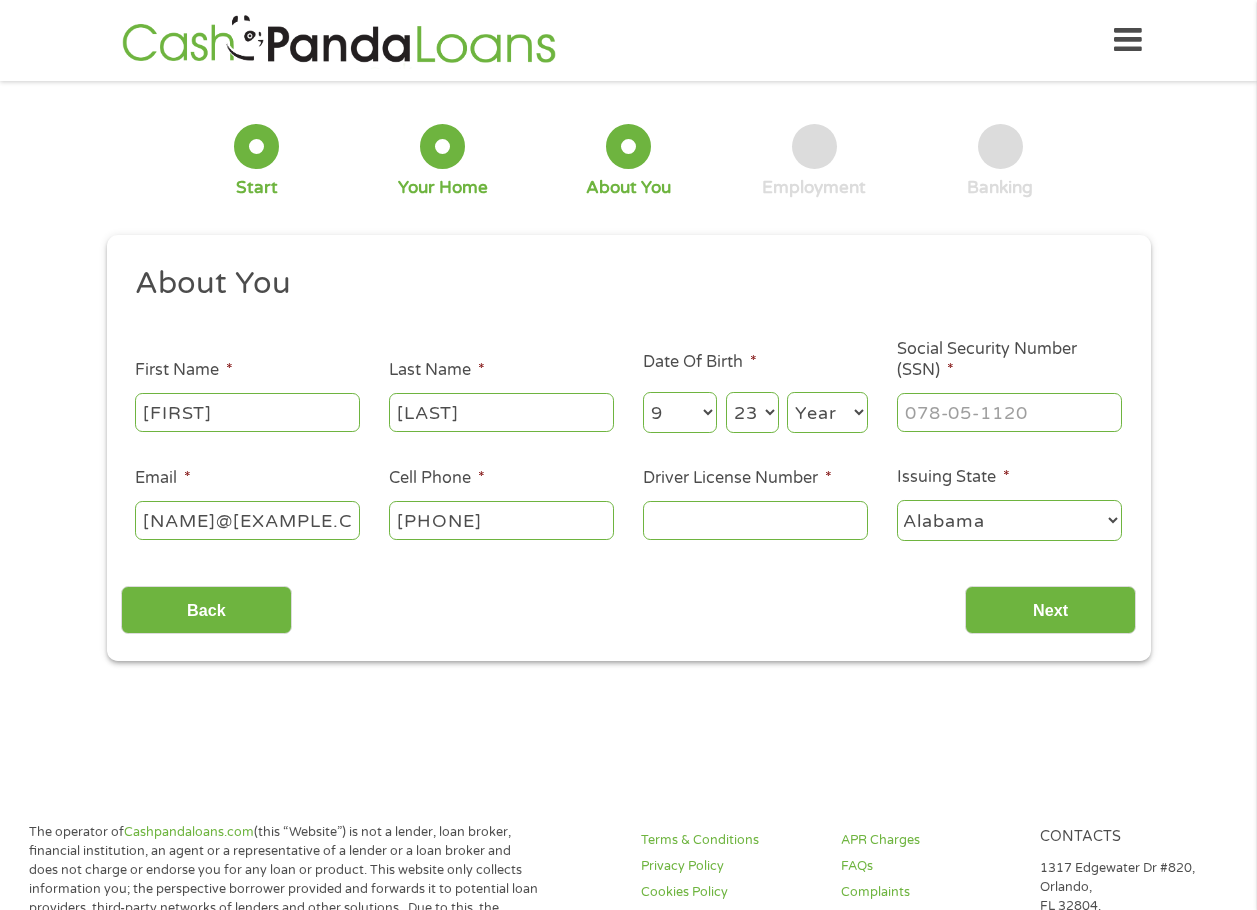 click on "Day 1 2 3 4 5 6 7 8 9 10 11 12 13 14 15 16 17 18 19 20 21 22 23 24 25 26 27 28 29 30 31" at bounding box center [752, 412] 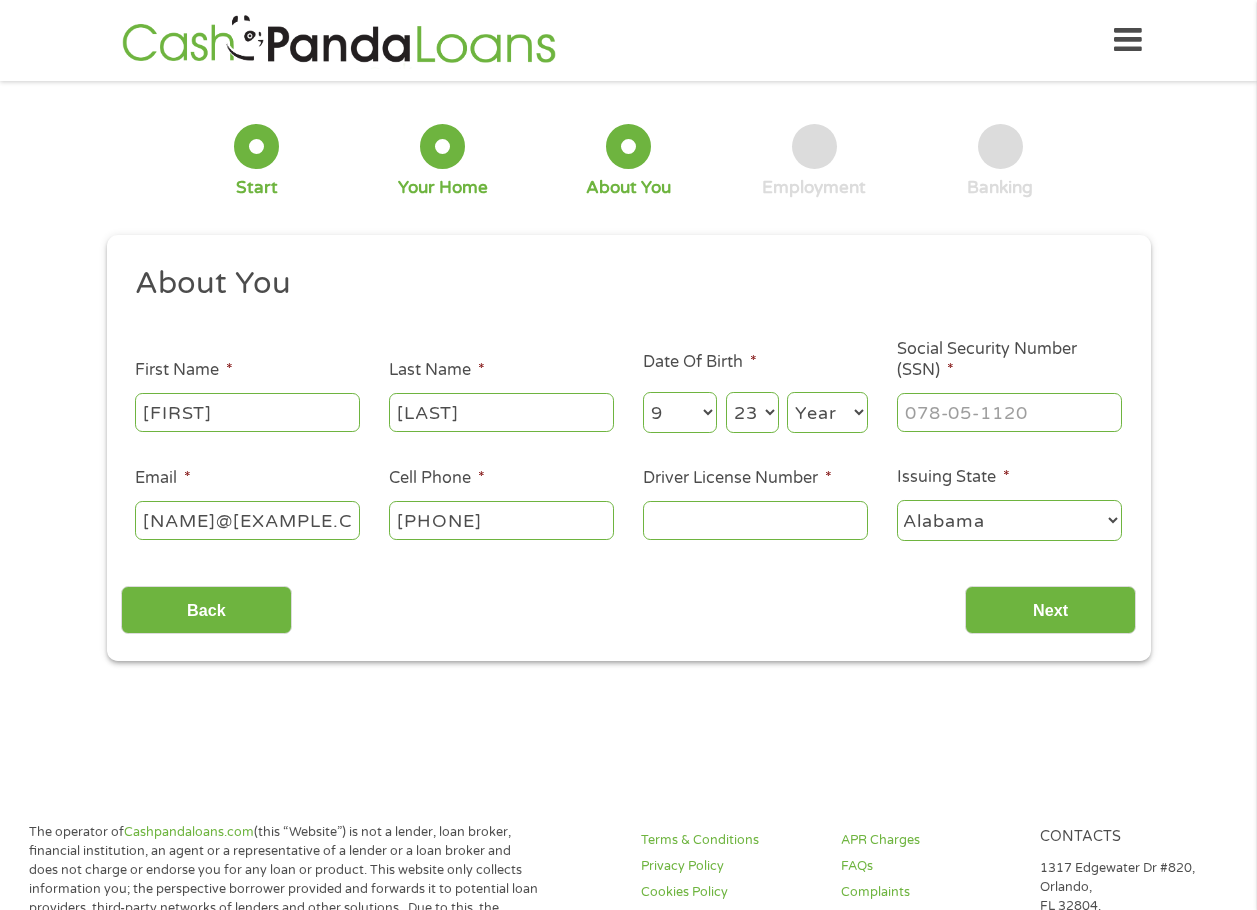 click on "Year 2007 2006 2005 2004 2003 2002 2001 2000 1999 1998 1997 1996 1995 1994 1993 1992 1991 1990 1989 1988 1987 1986 1985 1984 1983 1982 1981 1980 1979 1978 1977 1976 1975 1974 1973 1972 1971 1970 1969 1968 1967 1966 1965 1964 1963 1962 1961 1960 1959 1958 1957 1956 1955 1954 1953 1952 1951 1950 1949 1948 1947 1946 1945 1944 1943 1942 1941 1940 1939 1938 1937 1936 1935 1934 1933 1932 1931 1930 1929 1928 1927 1926 1925 1924 1923 1922 1921 1920" at bounding box center (827, 412) 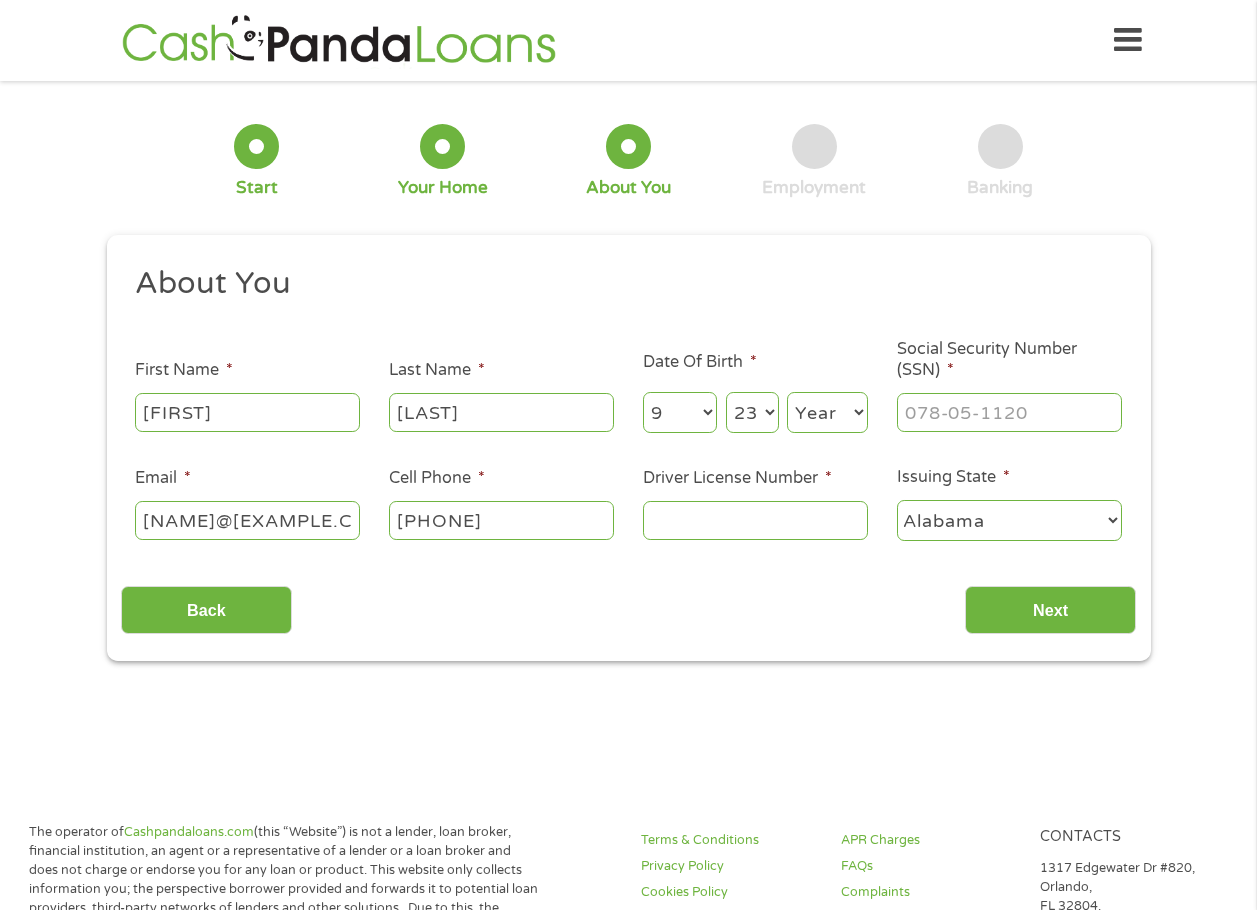 select on "1987" 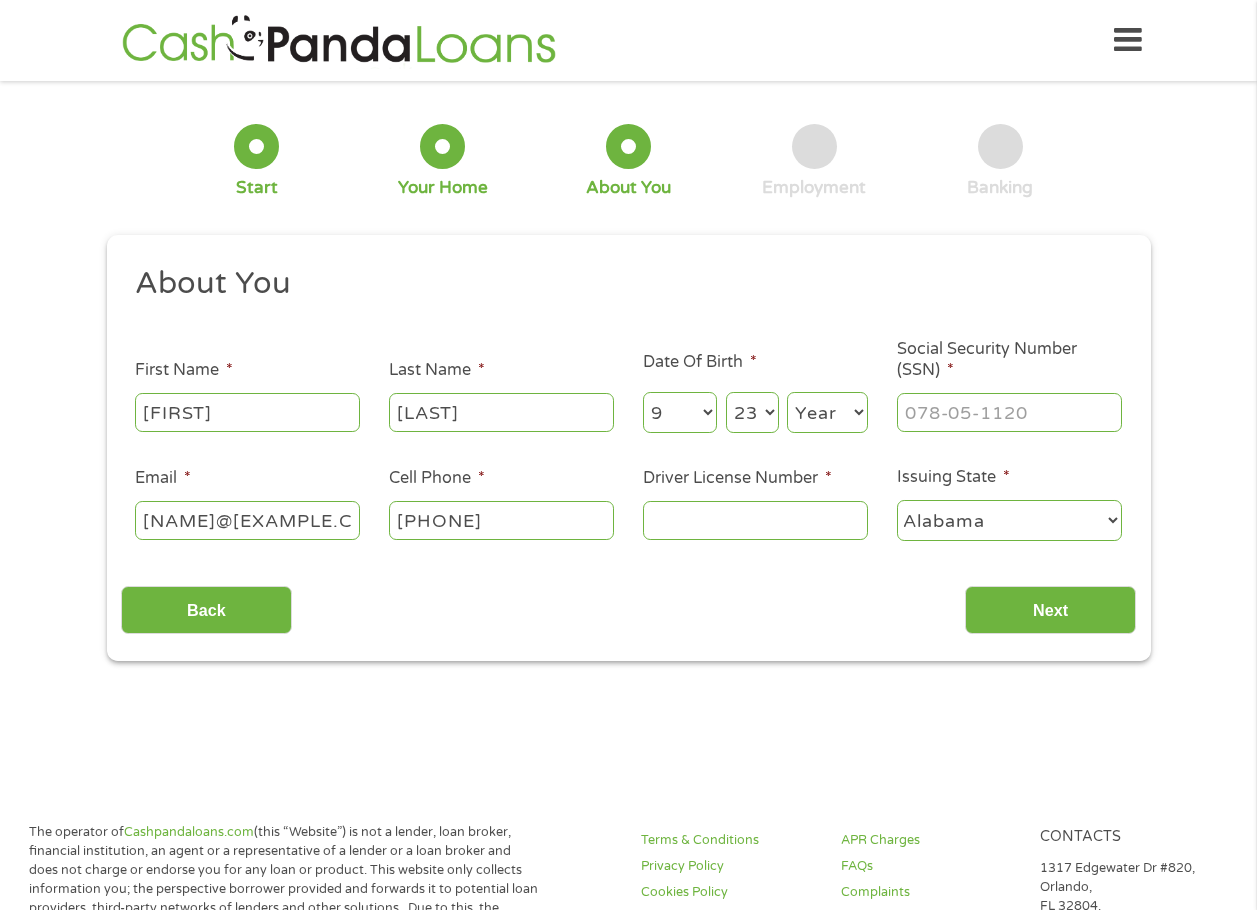 click on "Year 2007 2006 2005 2004 2003 2002 2001 2000 1999 1998 1997 1996 1995 1994 1993 1992 1991 1990 1989 1988 1987 1986 1985 1984 1983 1982 1981 1980 1979 1978 1977 1976 1975 1974 1973 1972 1971 1970 1969 1968 1967 1966 1965 1964 1963 1962 1961 1960 1959 1958 1957 1956 1955 1954 1953 1952 1951 1950 1949 1948 1947 1946 1945 1944 1943 1942 1941 1940 1939 1938 1937 1936 1935 1934 1933 1932 1931 1930 1929 1928 1927 1926 1925 1924 1923 1922 1921 1920" at bounding box center (827, 412) 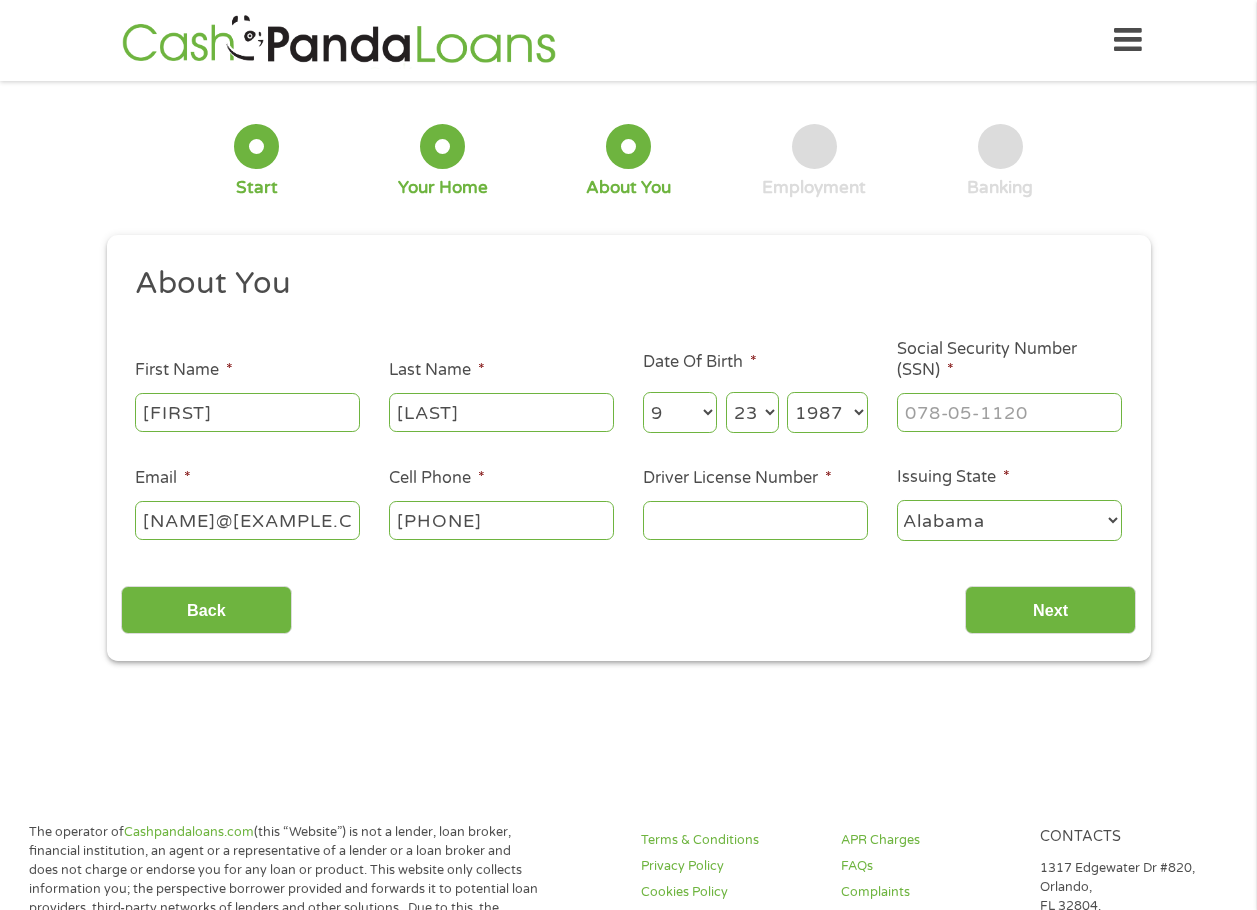 click on "Driver License Number *" at bounding box center (755, 520) 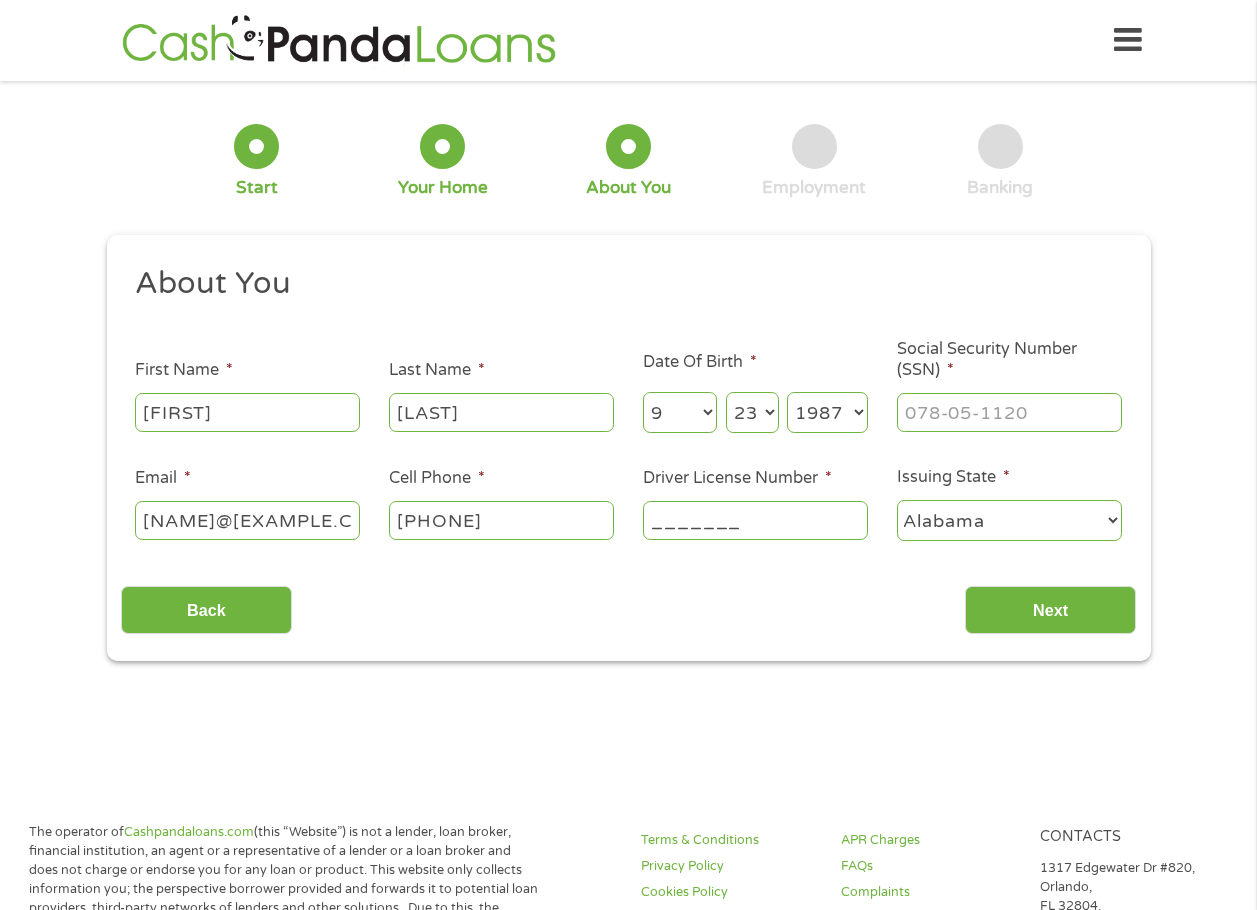 type on "_______" 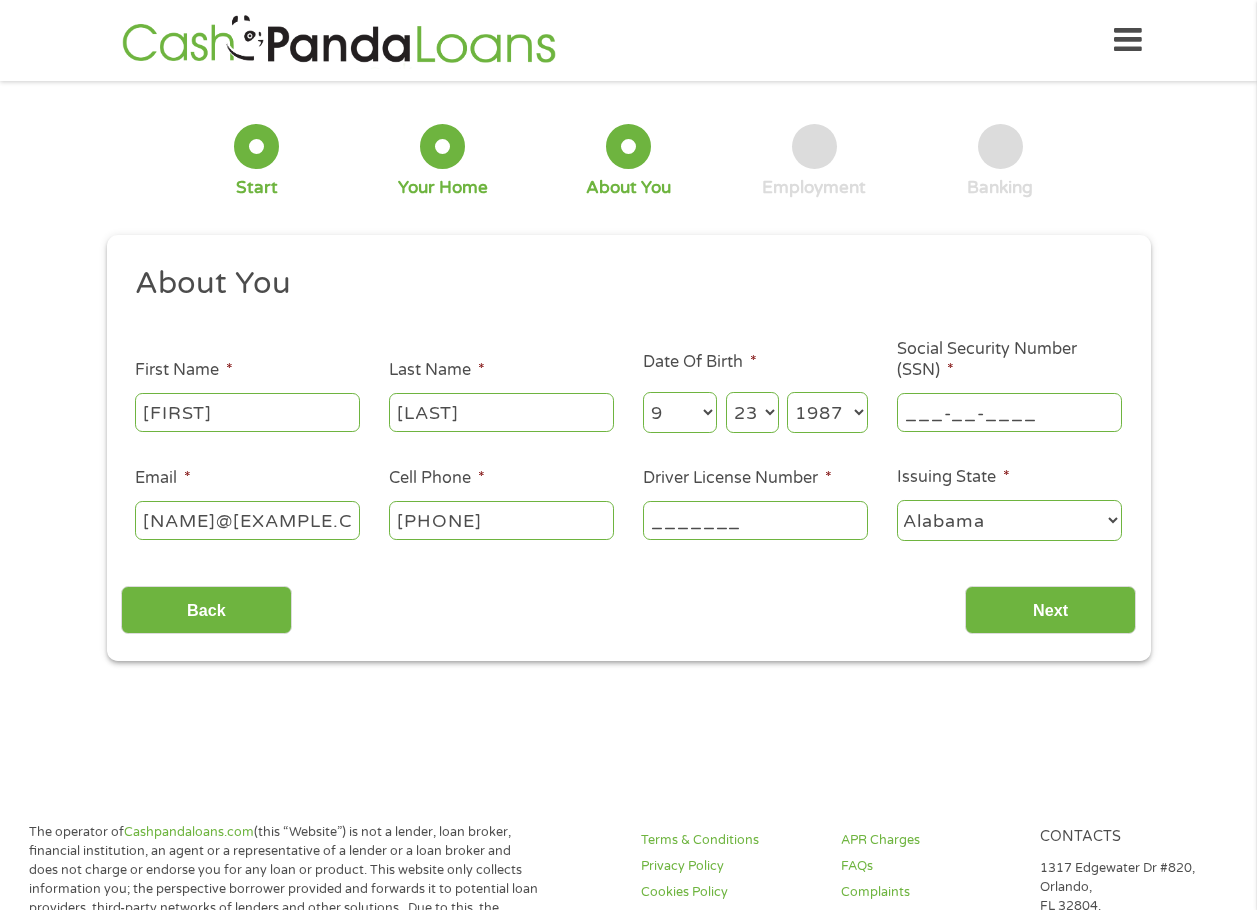 click on "___-__-____" at bounding box center (1009, 412) 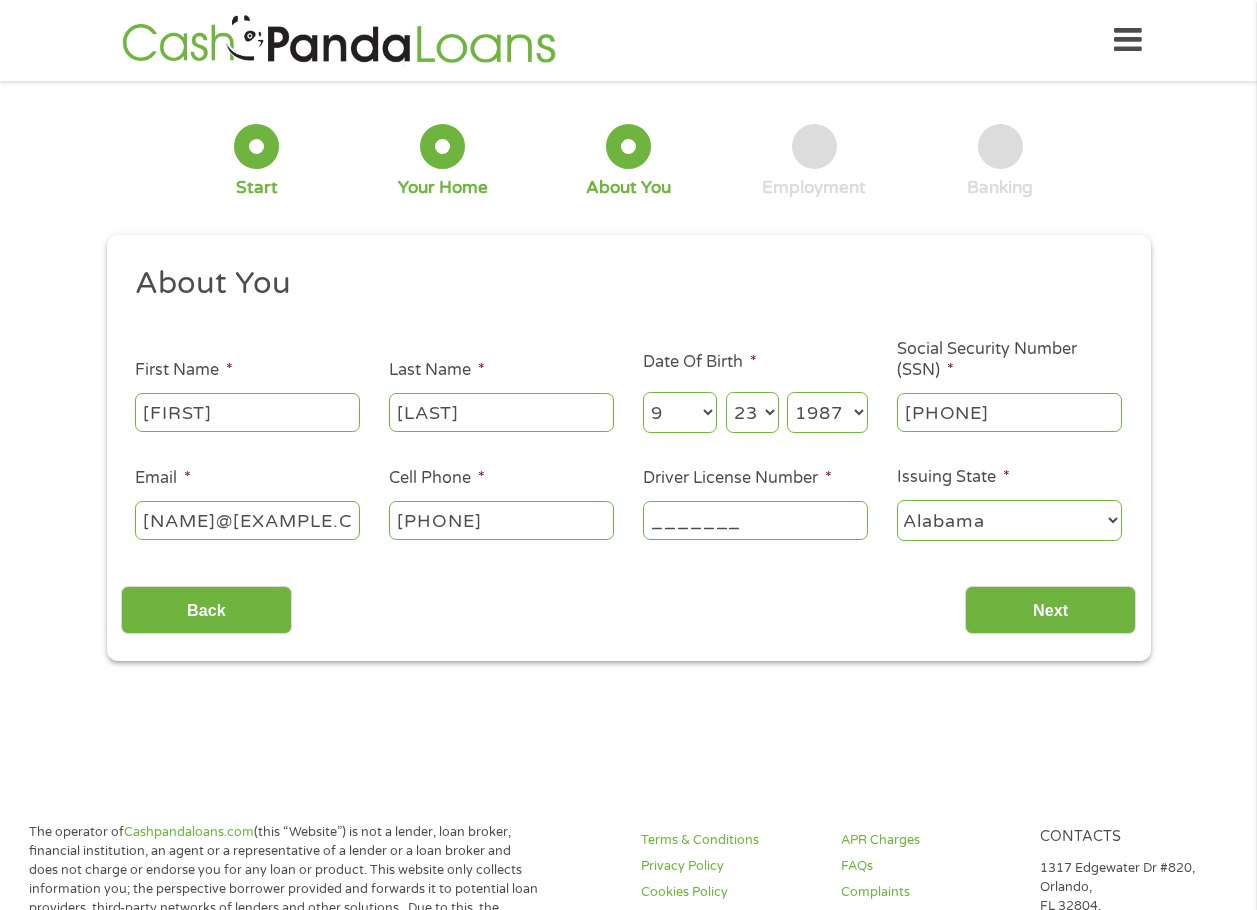 type on "[PHONE]" 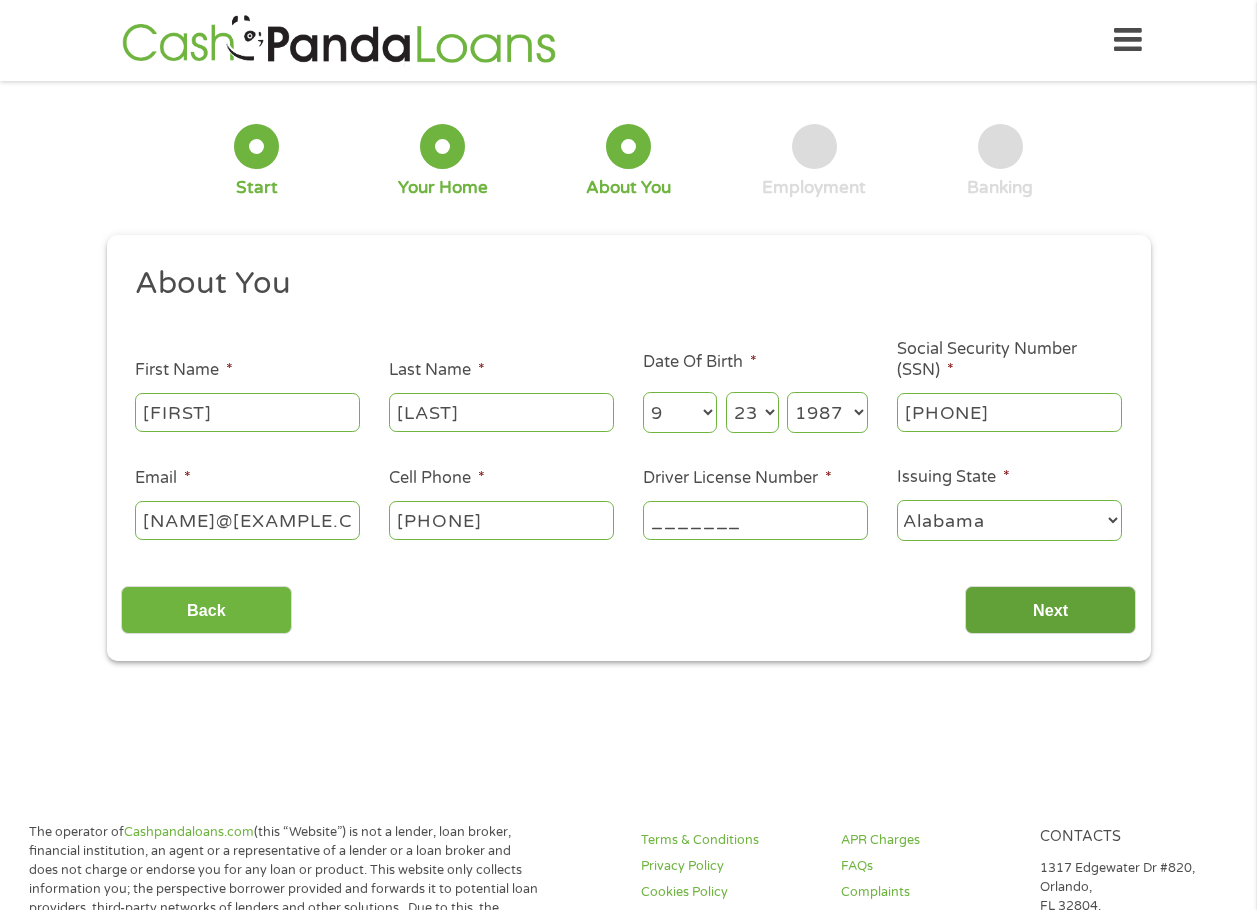 click on "Next" at bounding box center [1050, 610] 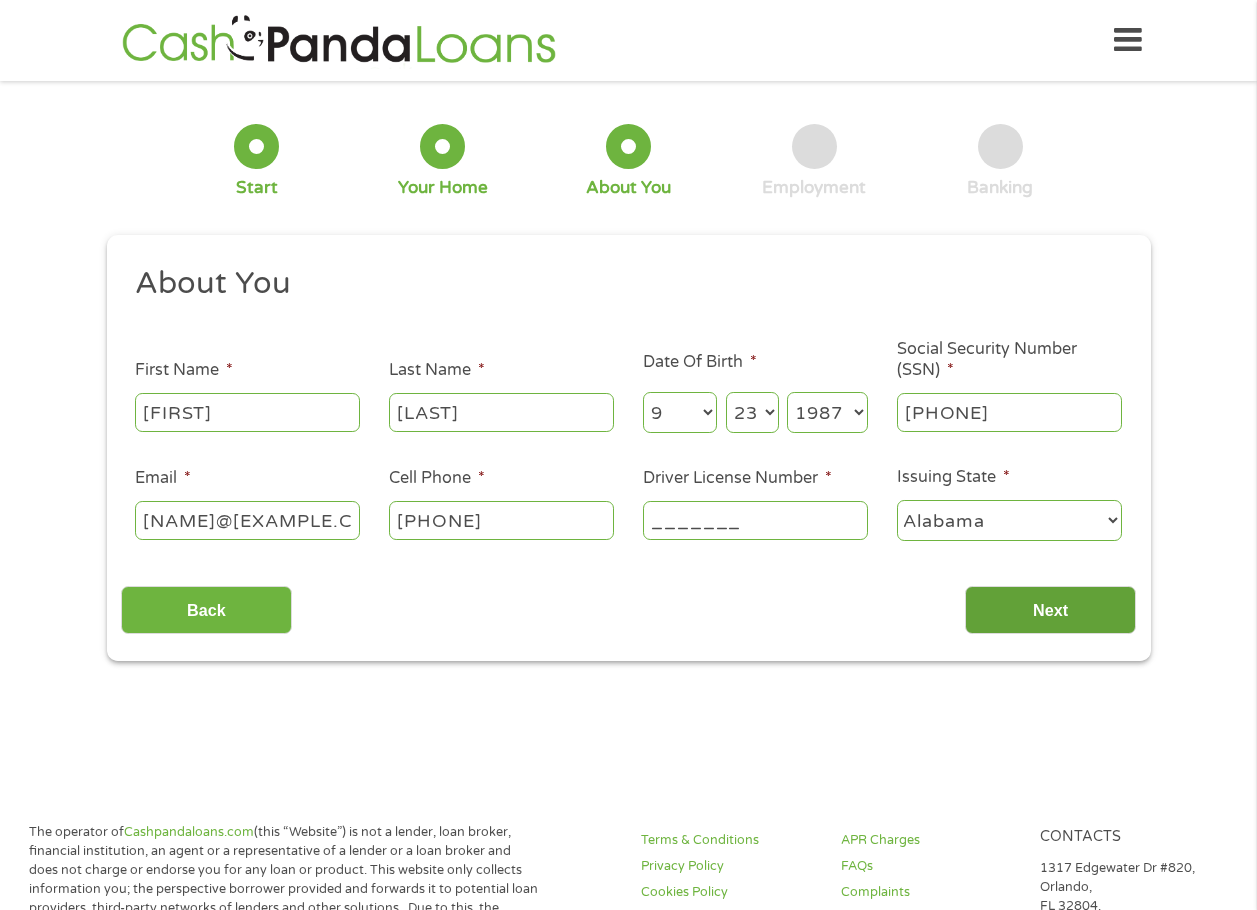scroll, scrollTop: 8, scrollLeft: 8, axis: both 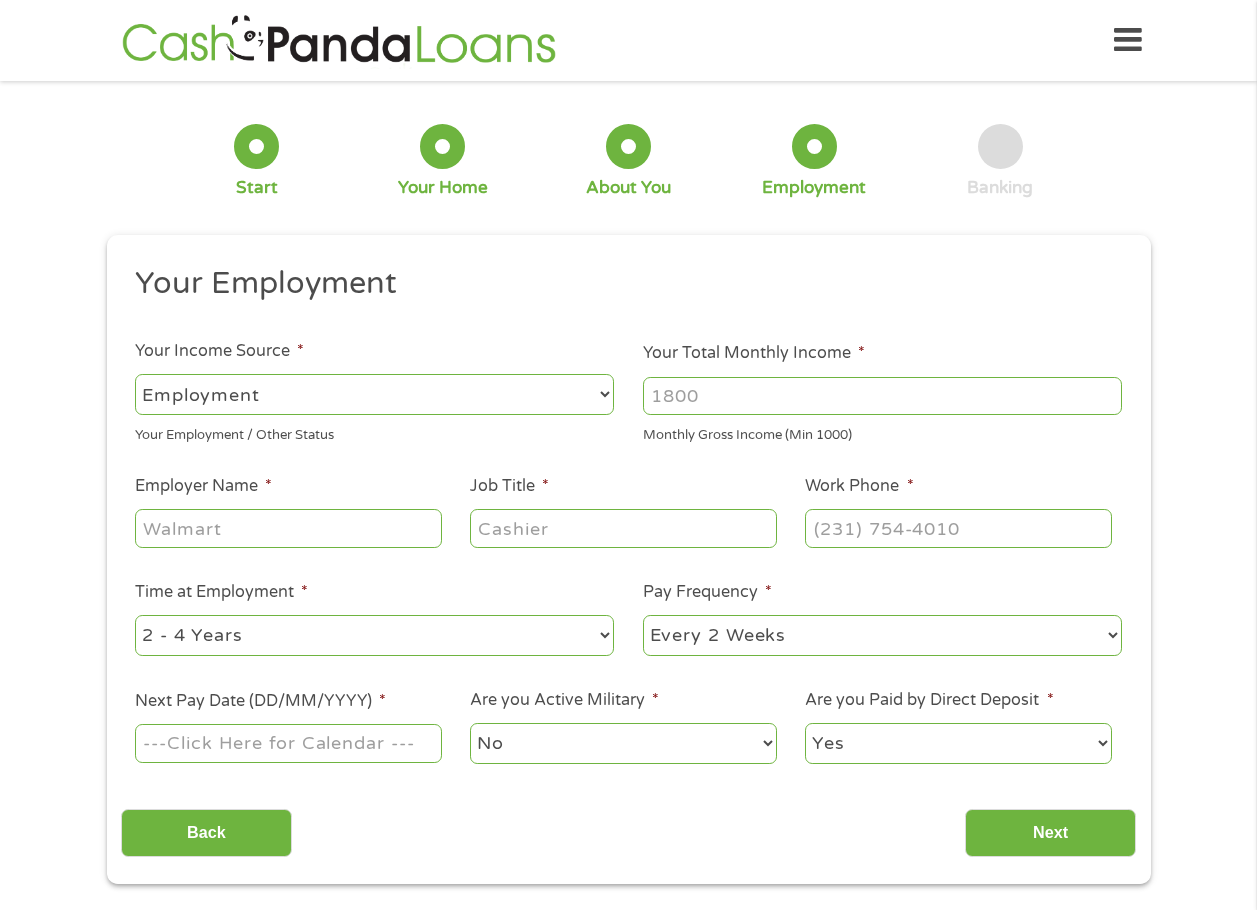 click on "--- Choose one --- Employment Self Employed Benefits" at bounding box center (374, 394) 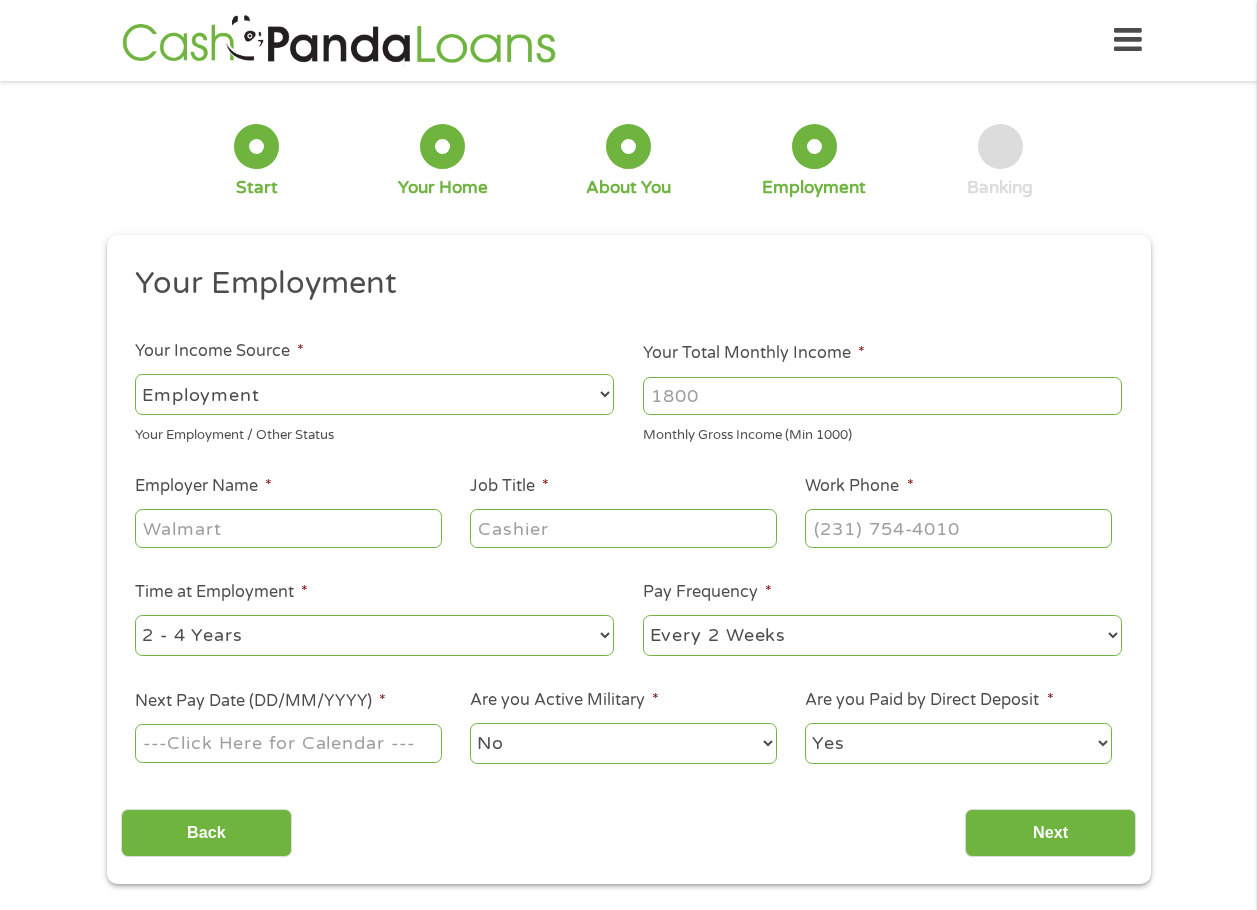 click on "--- Choose one --- Employment Self Employed Benefits" at bounding box center (374, 394) 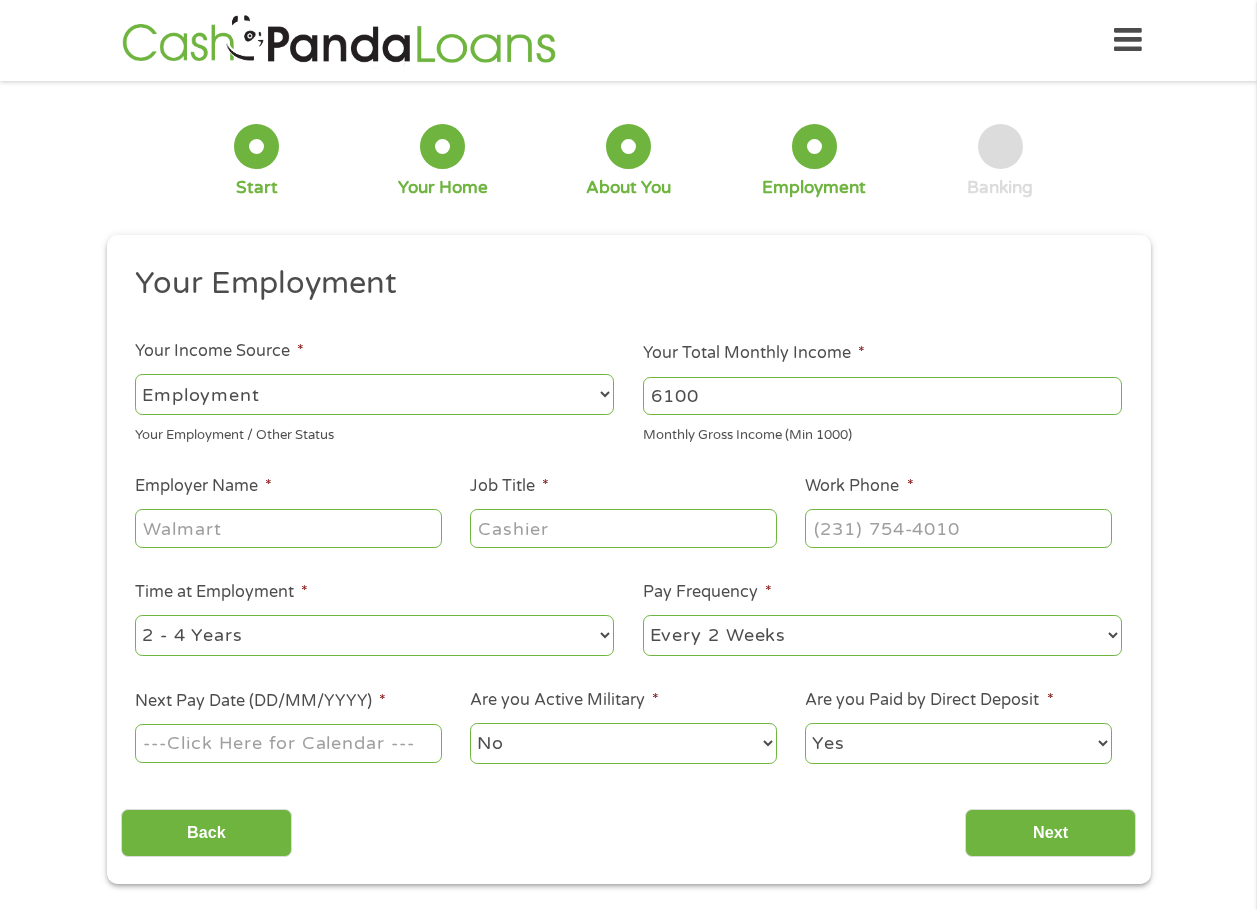 type on "6100" 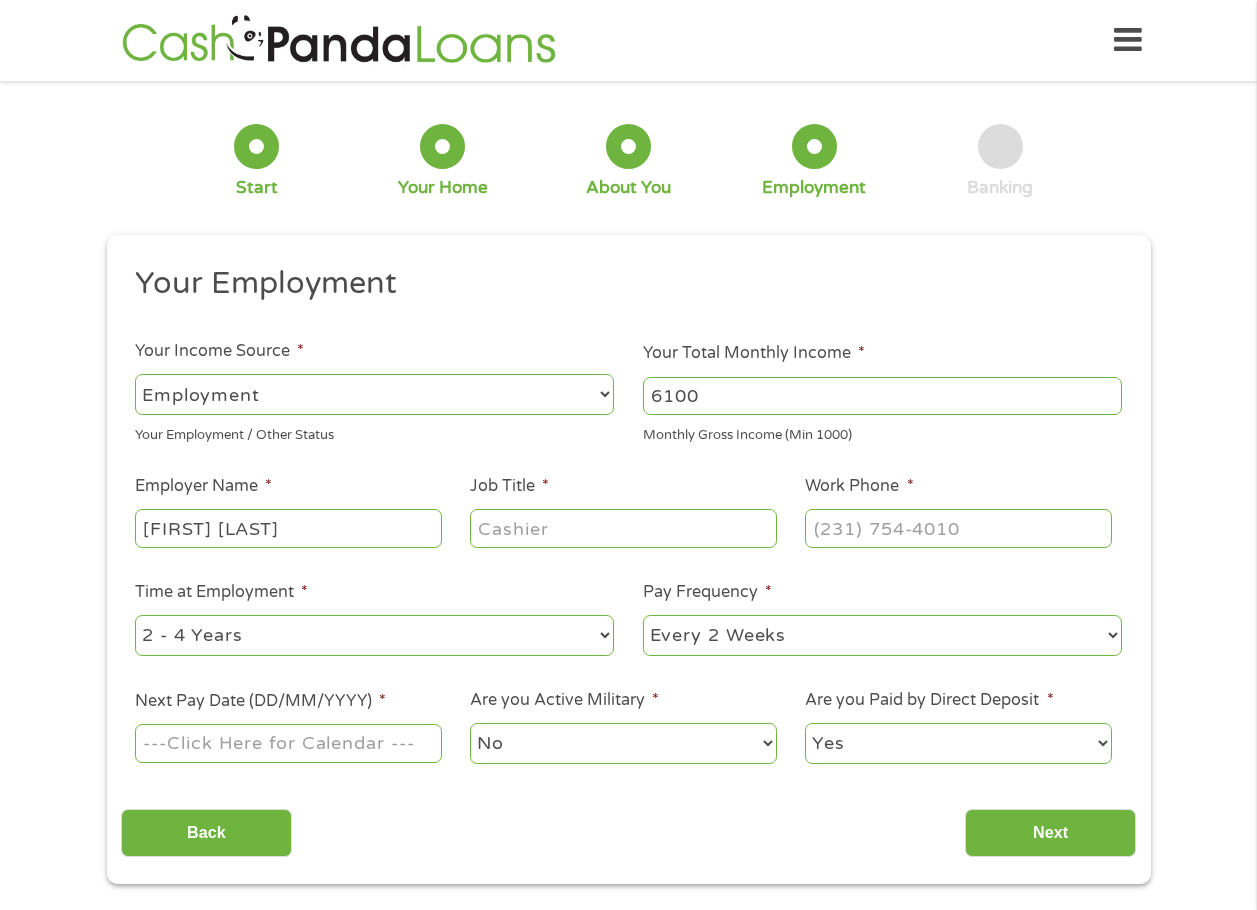 type on "[FIRST] [LAST]" 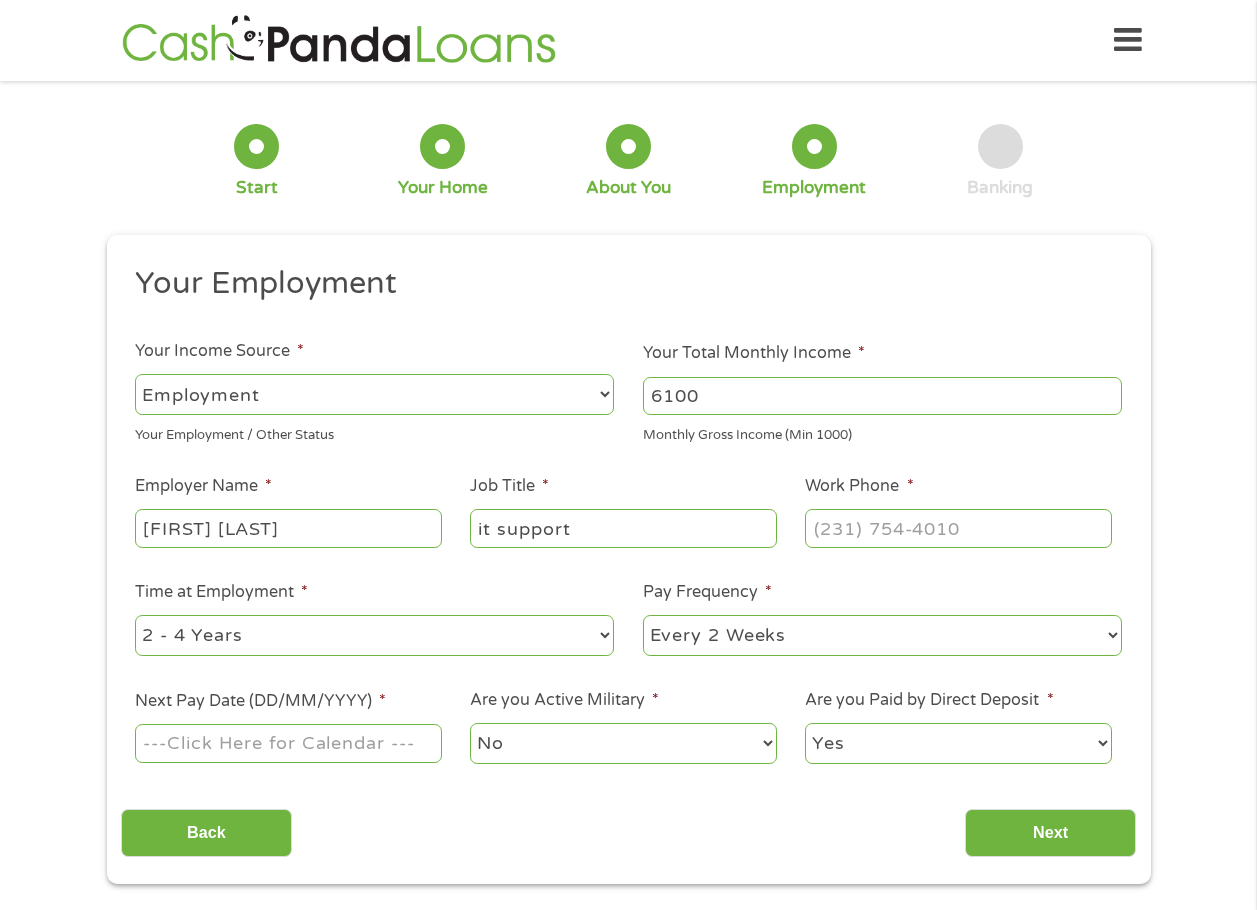 type on "it support" 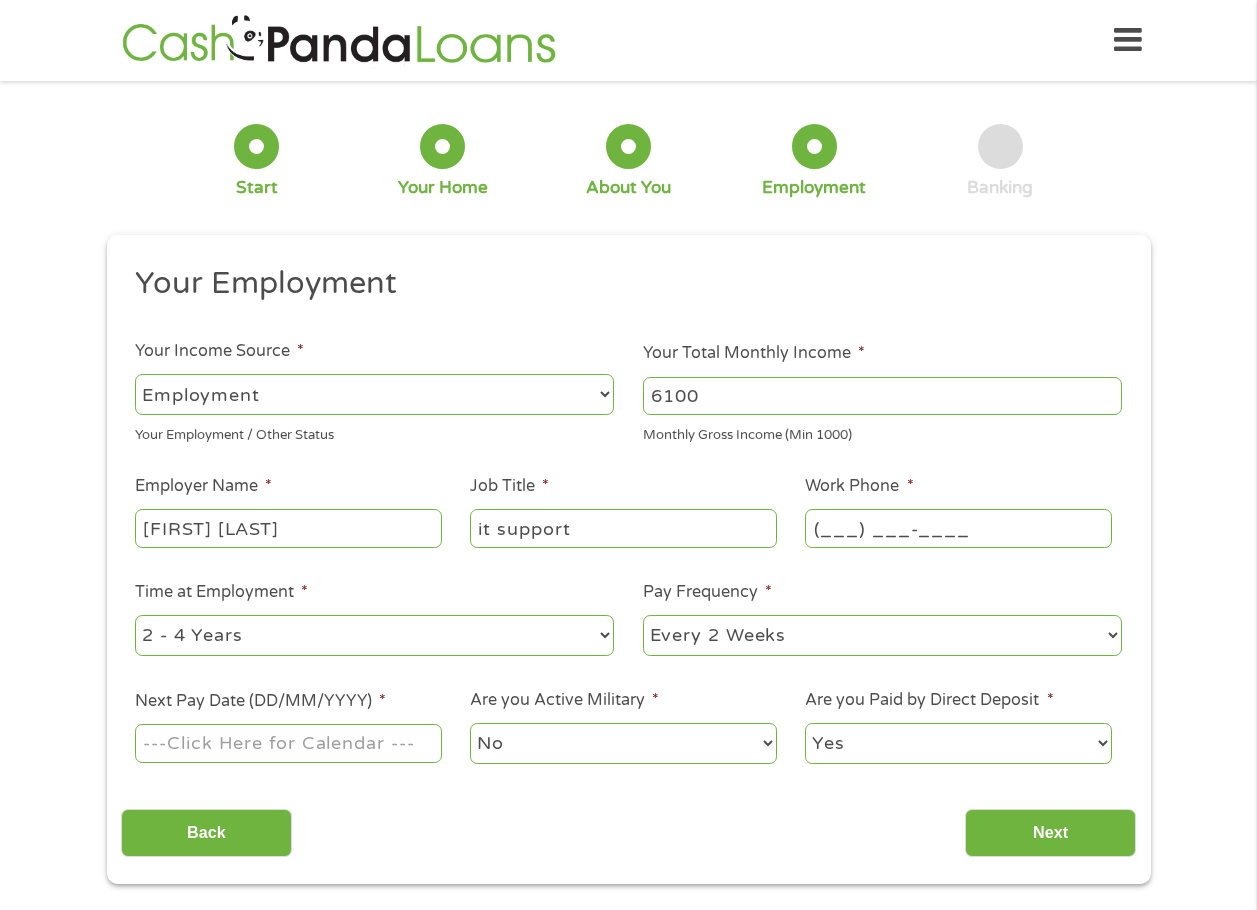 click on "(___) ___-____" at bounding box center (958, 528) 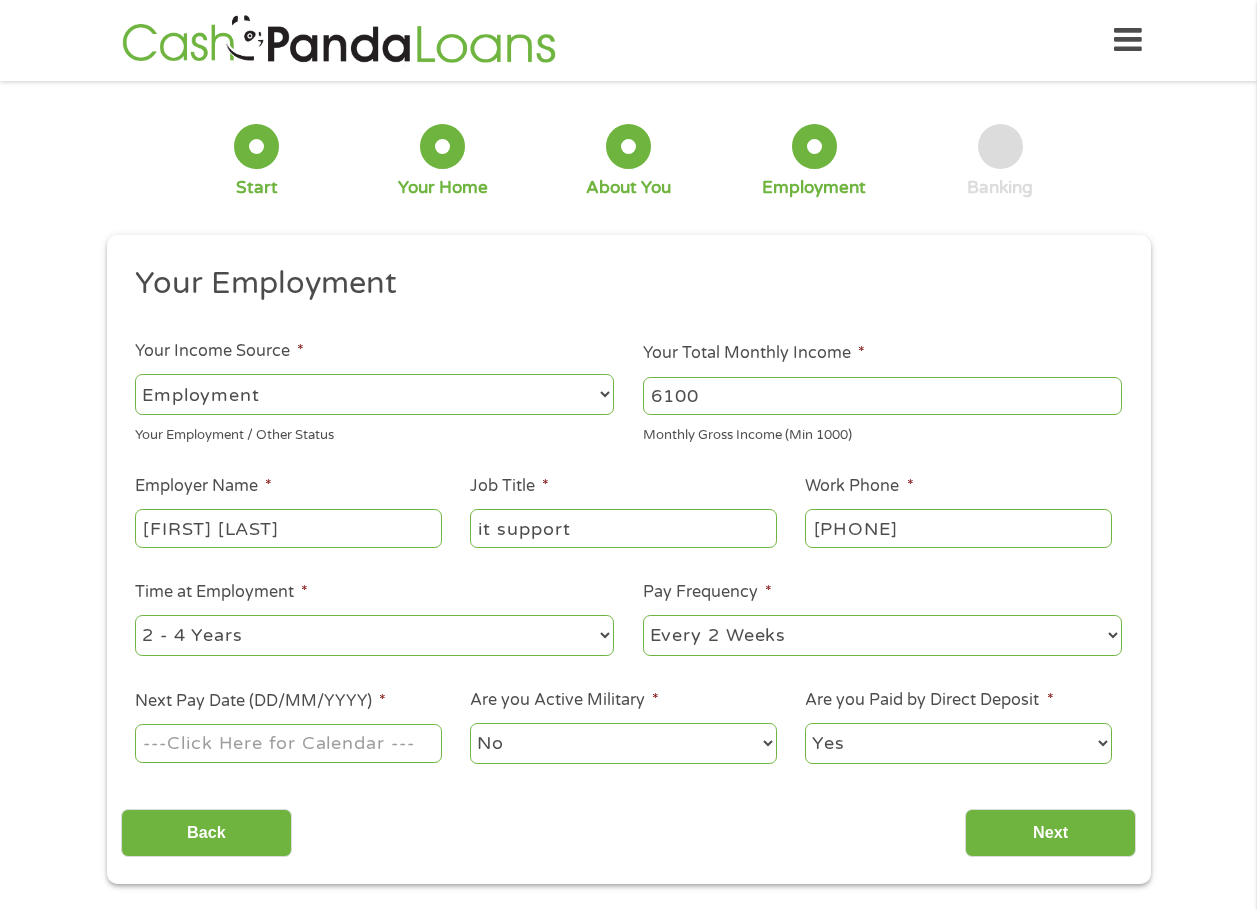 type on "[PHONE]" 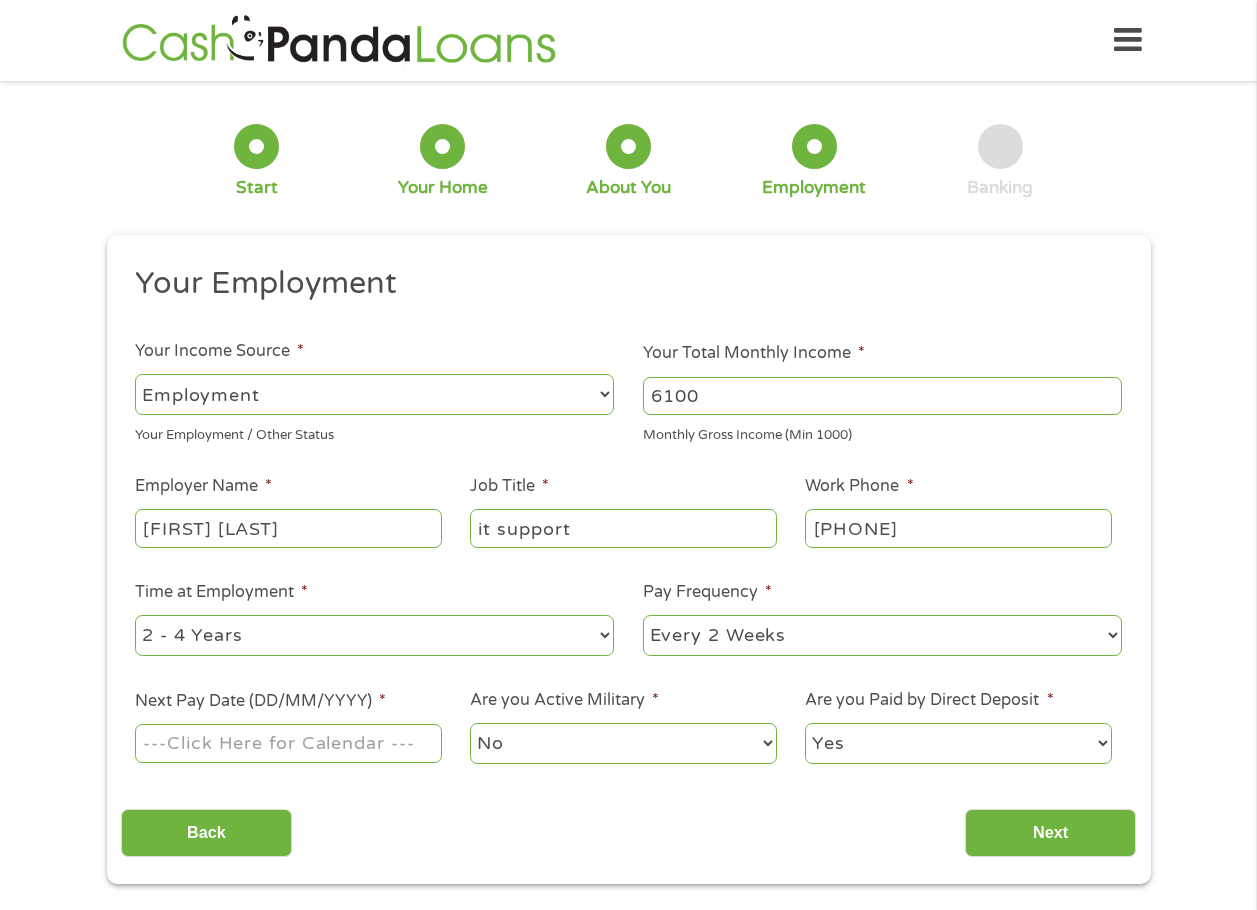 type 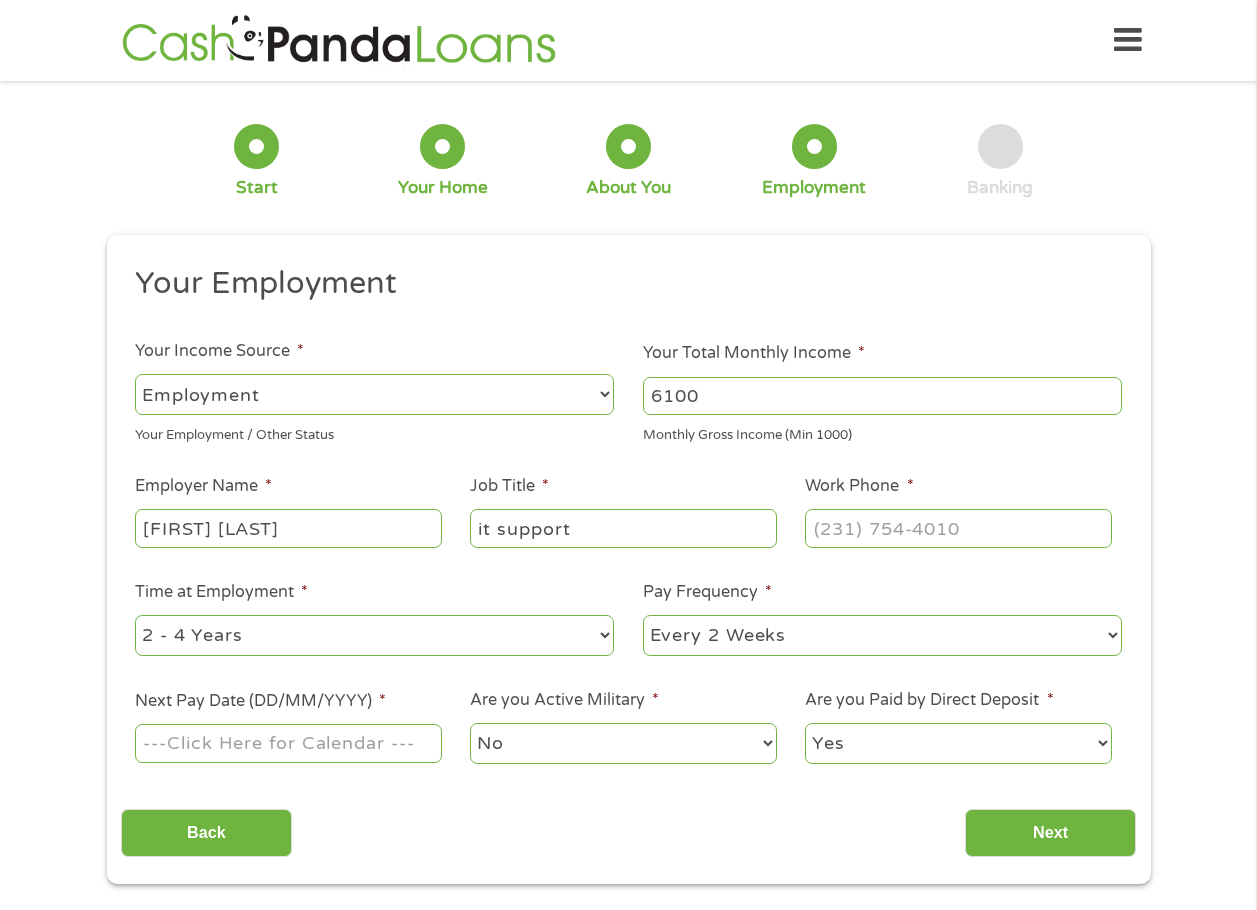 click on "--- Choose one --- 1 Year or less 1 - 2 Years 2 - 4 Years Over 4 Years" at bounding box center [374, 635] 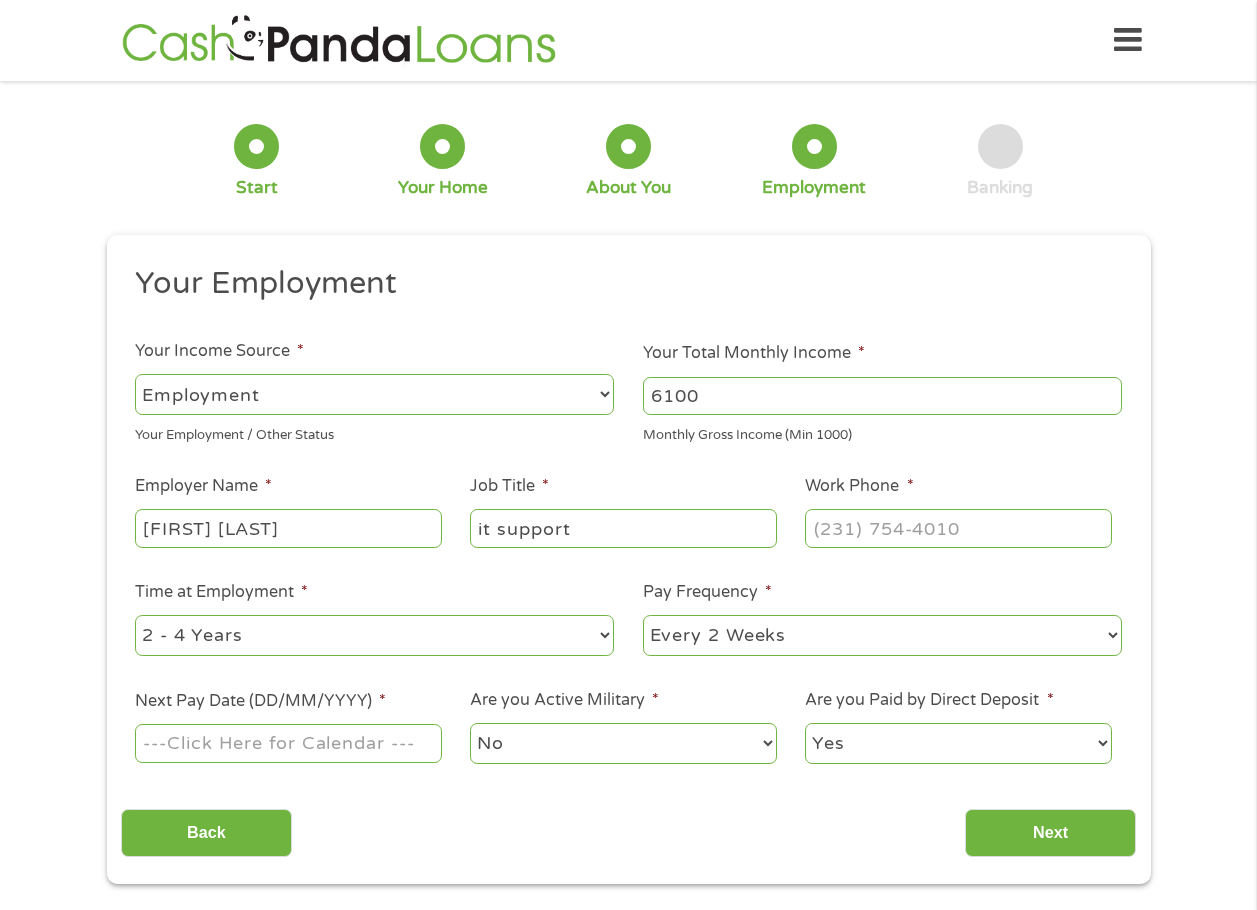 click on "--- Choose one --- 1 Year or less 1 - 2 Years 2 - 4 Years Over 4 Years" at bounding box center [374, 635] 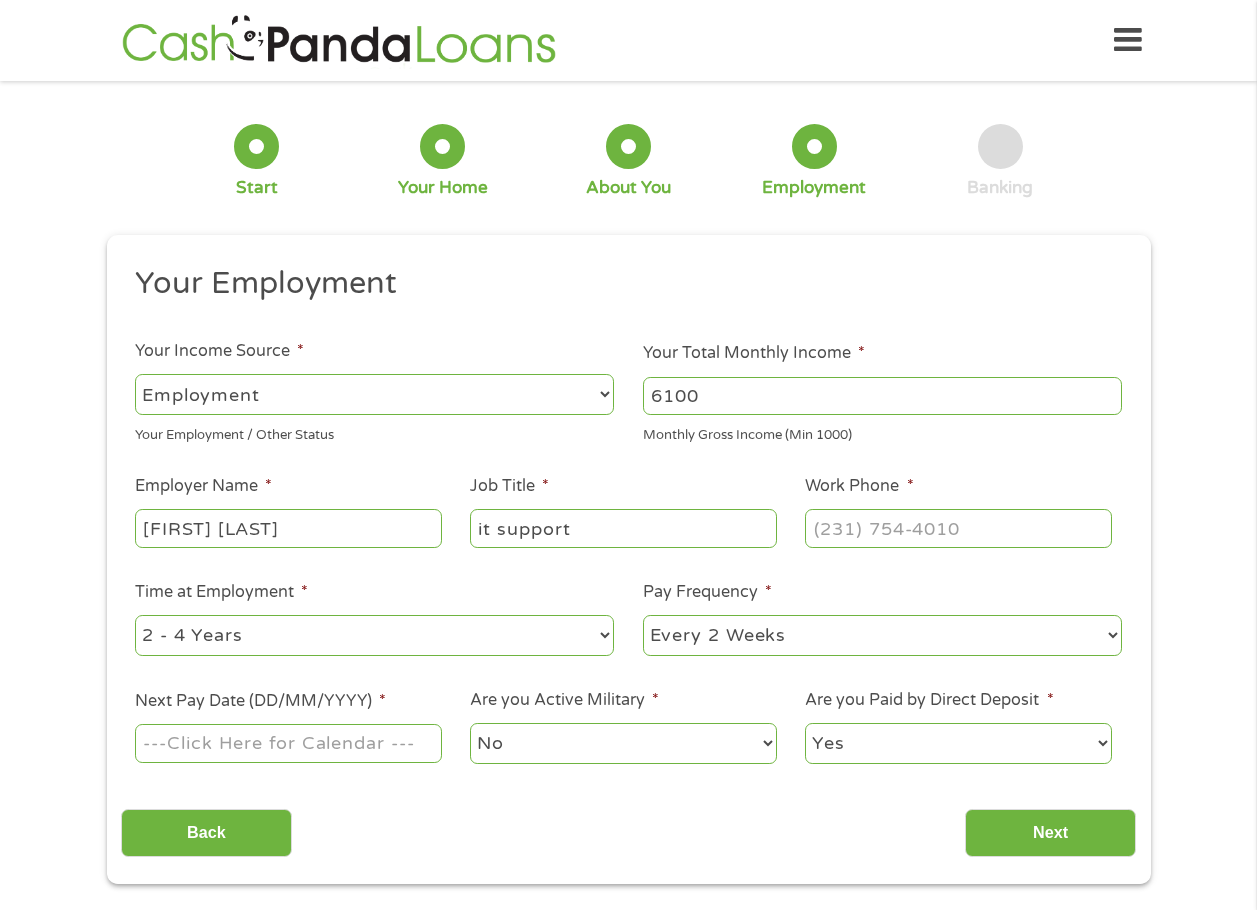 click on "Next Pay Date (DD/MM/YYYY) *" at bounding box center (288, 743) 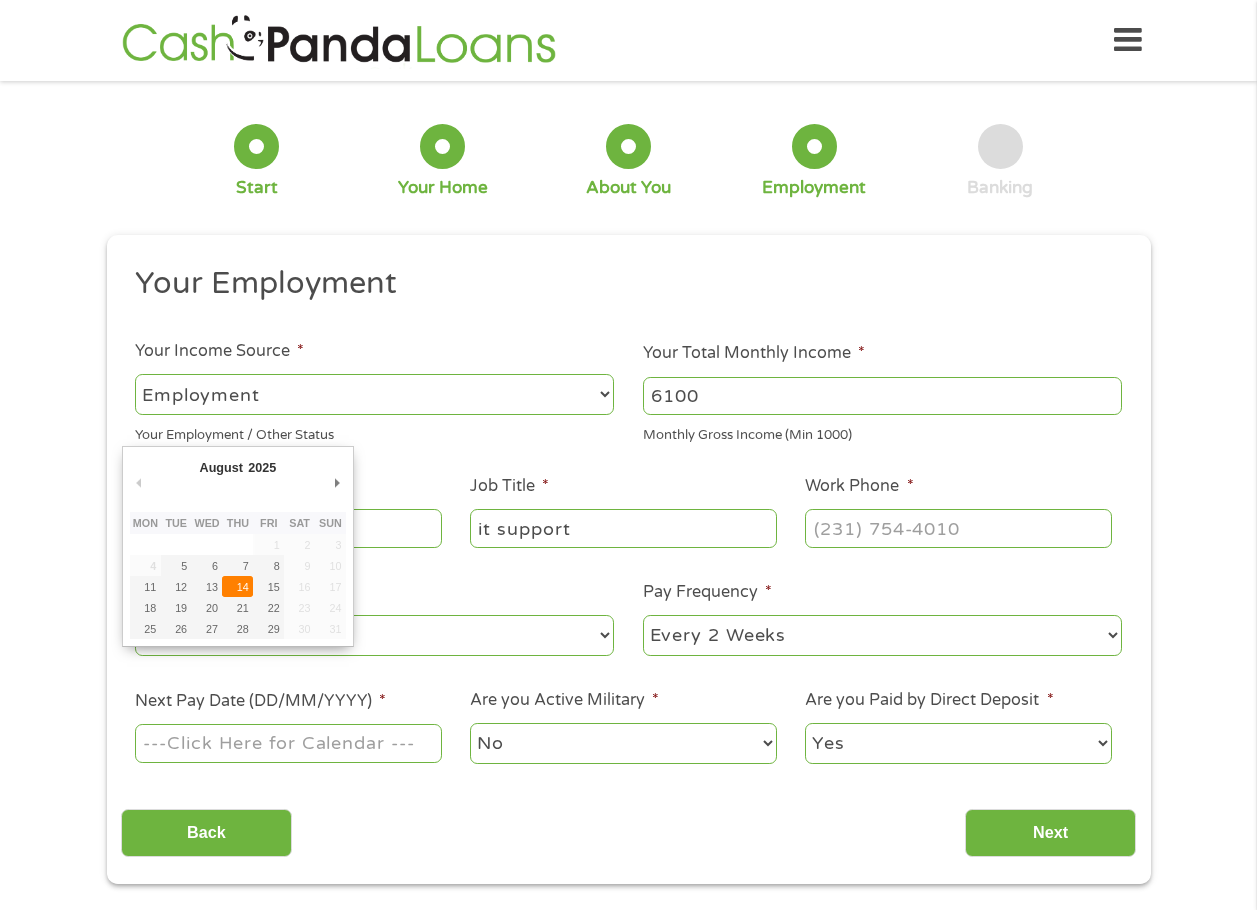 type on "14/08/2025" 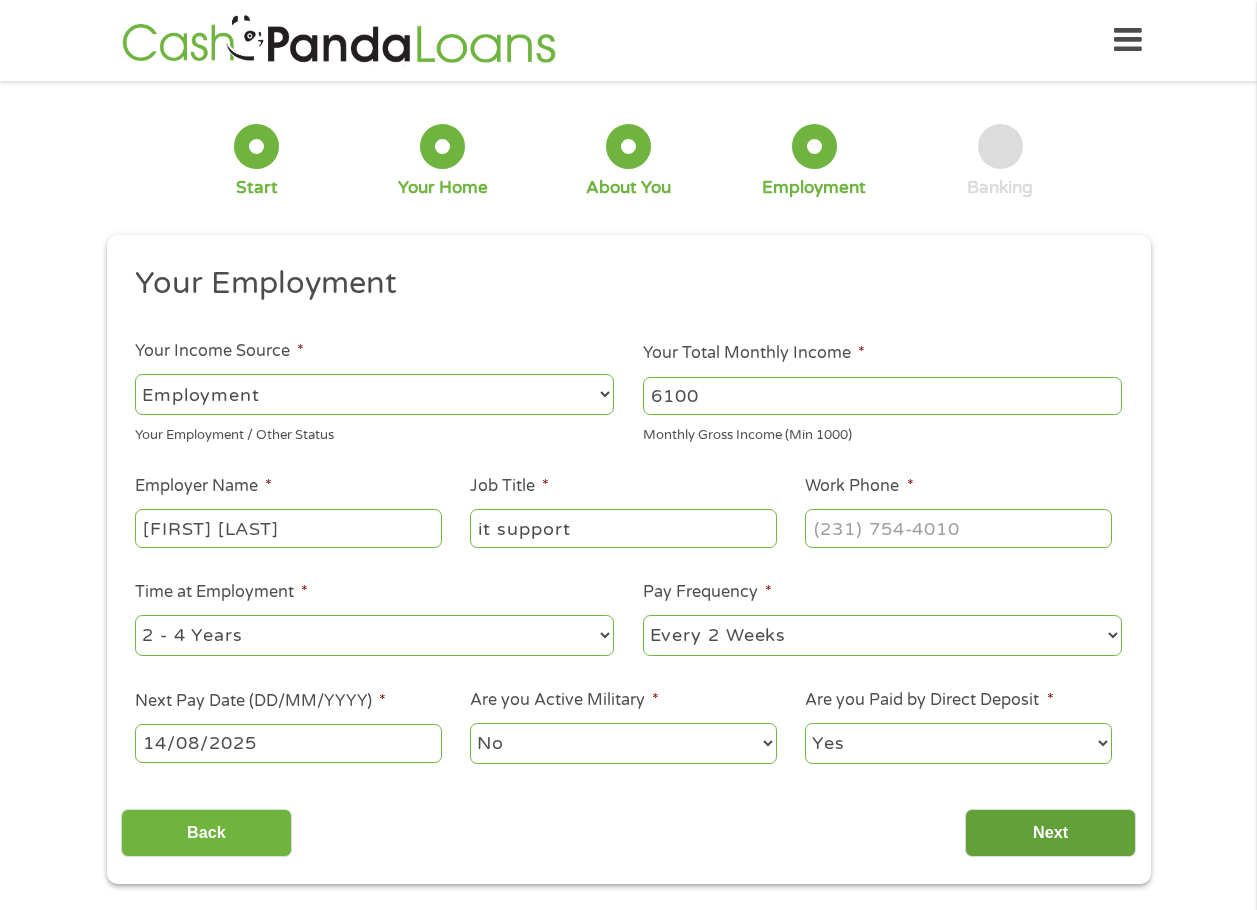 click on "Next" at bounding box center [1050, 833] 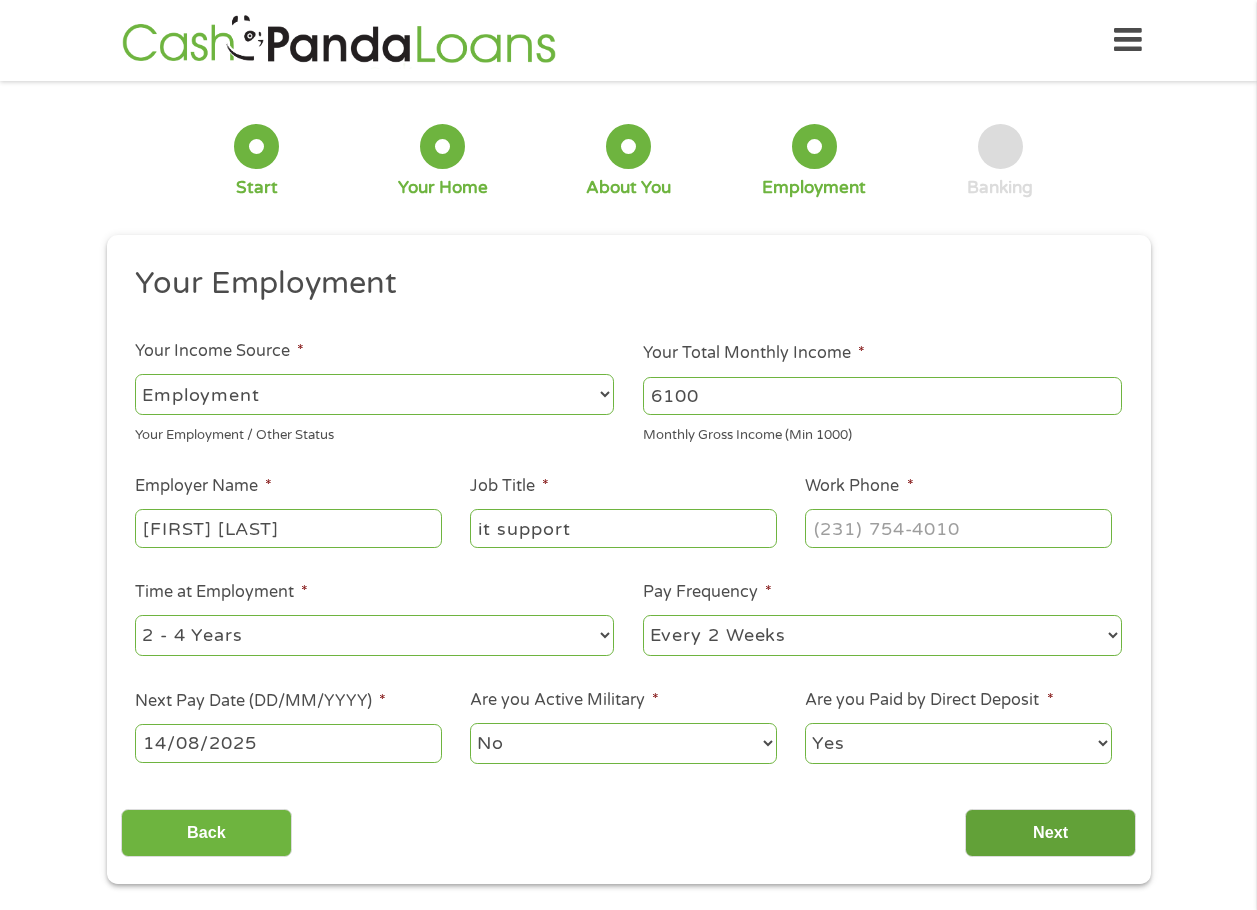 scroll, scrollTop: 8, scrollLeft: 8, axis: both 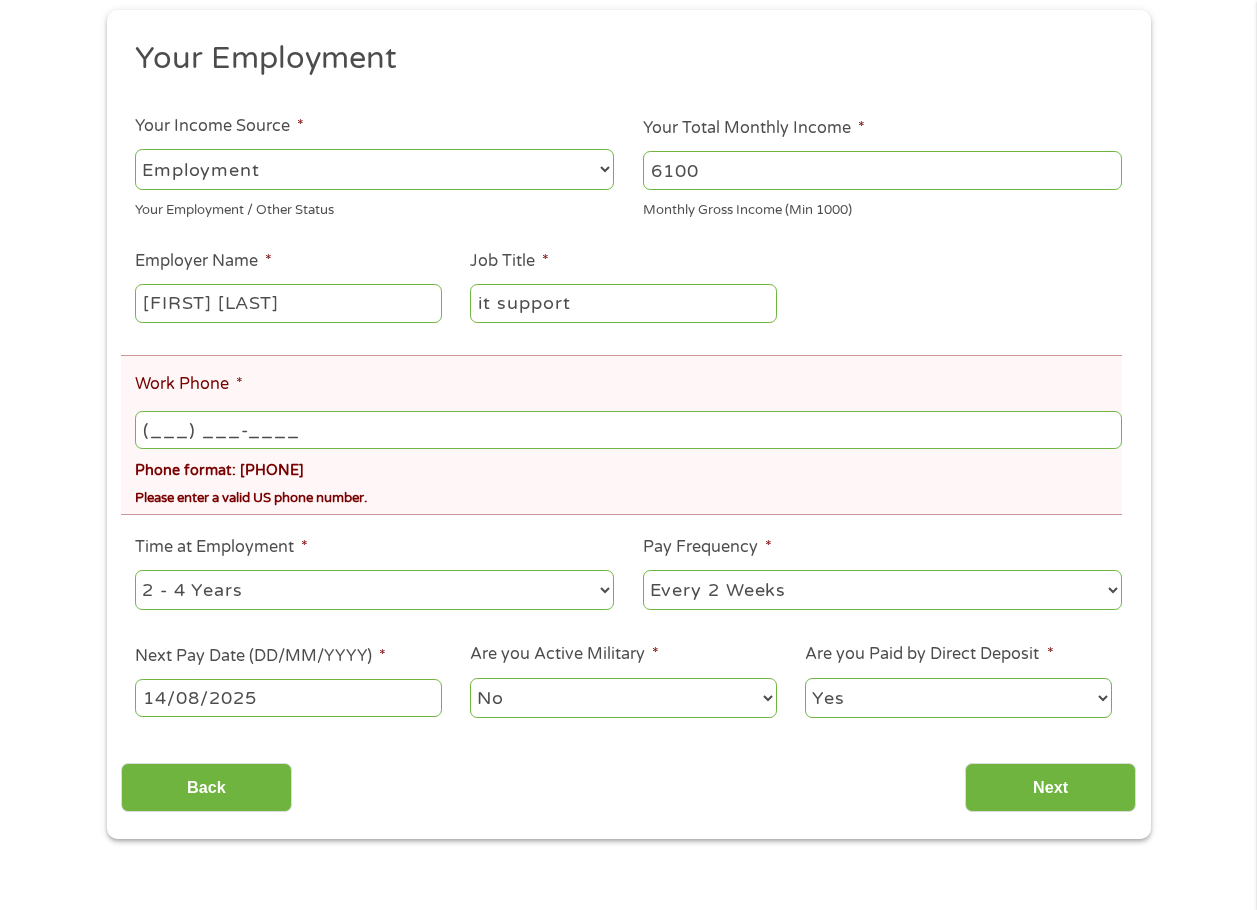 click on "(___) ___-____" at bounding box center [628, 430] 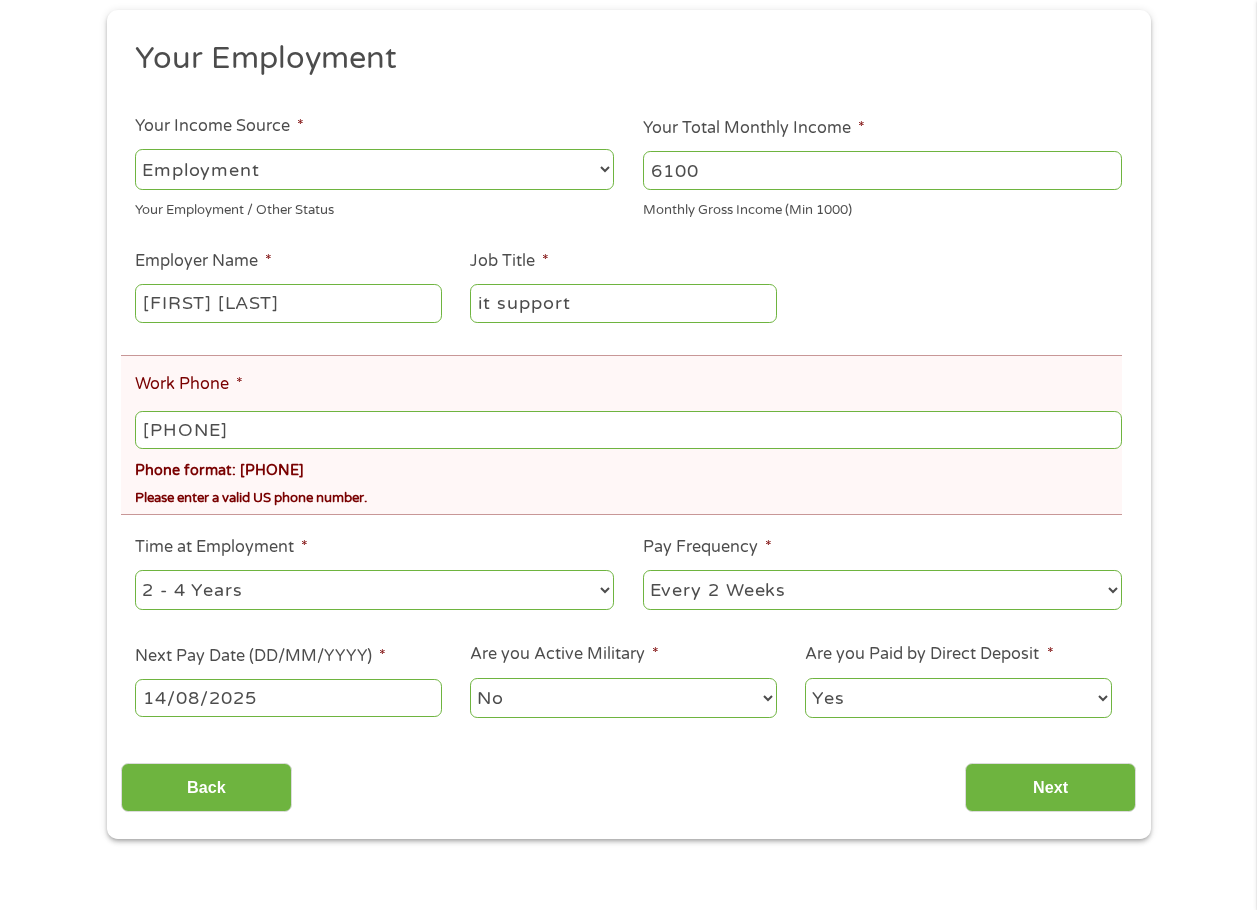 type on "[PHONE]" 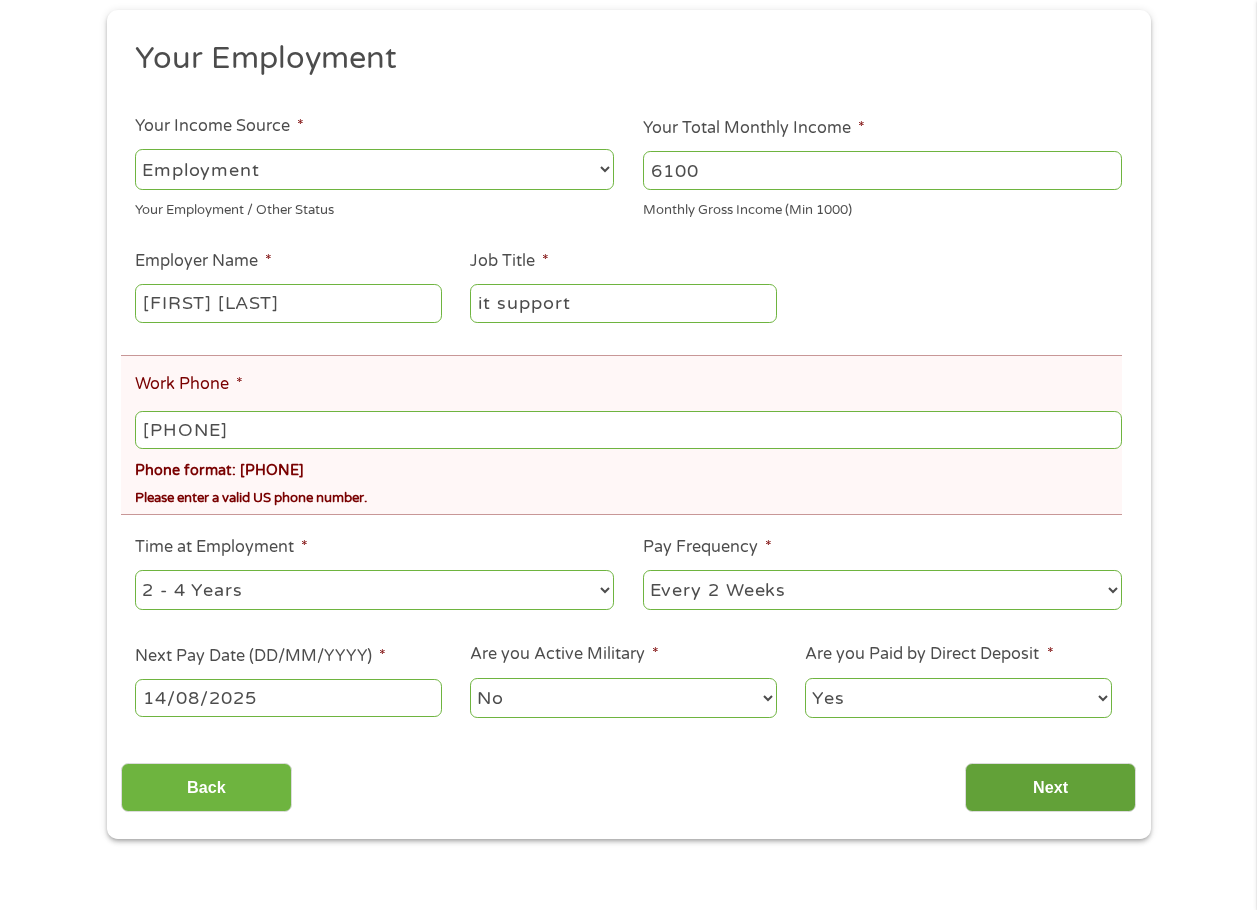 click on "Next" at bounding box center [1050, 787] 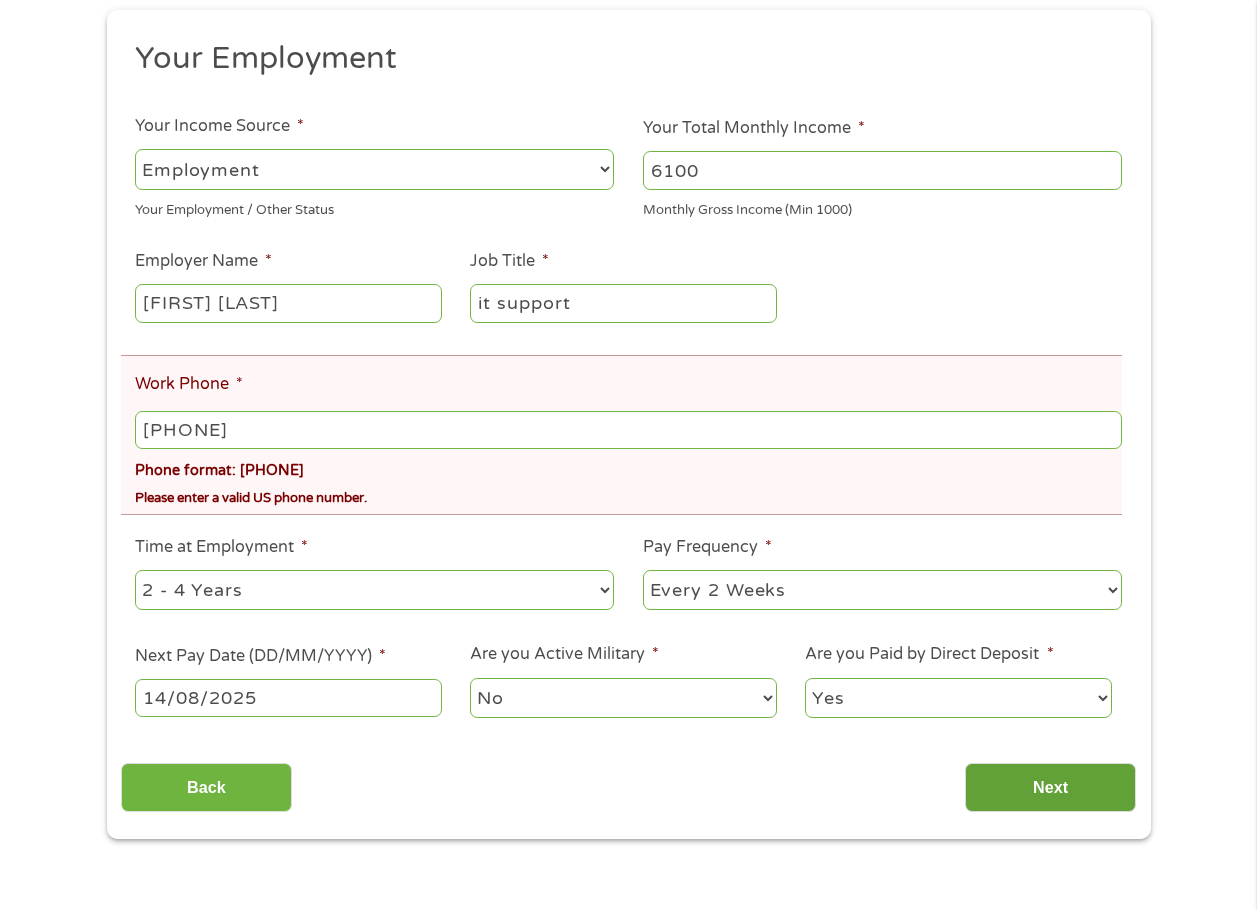 scroll, scrollTop: 8, scrollLeft: 8, axis: both 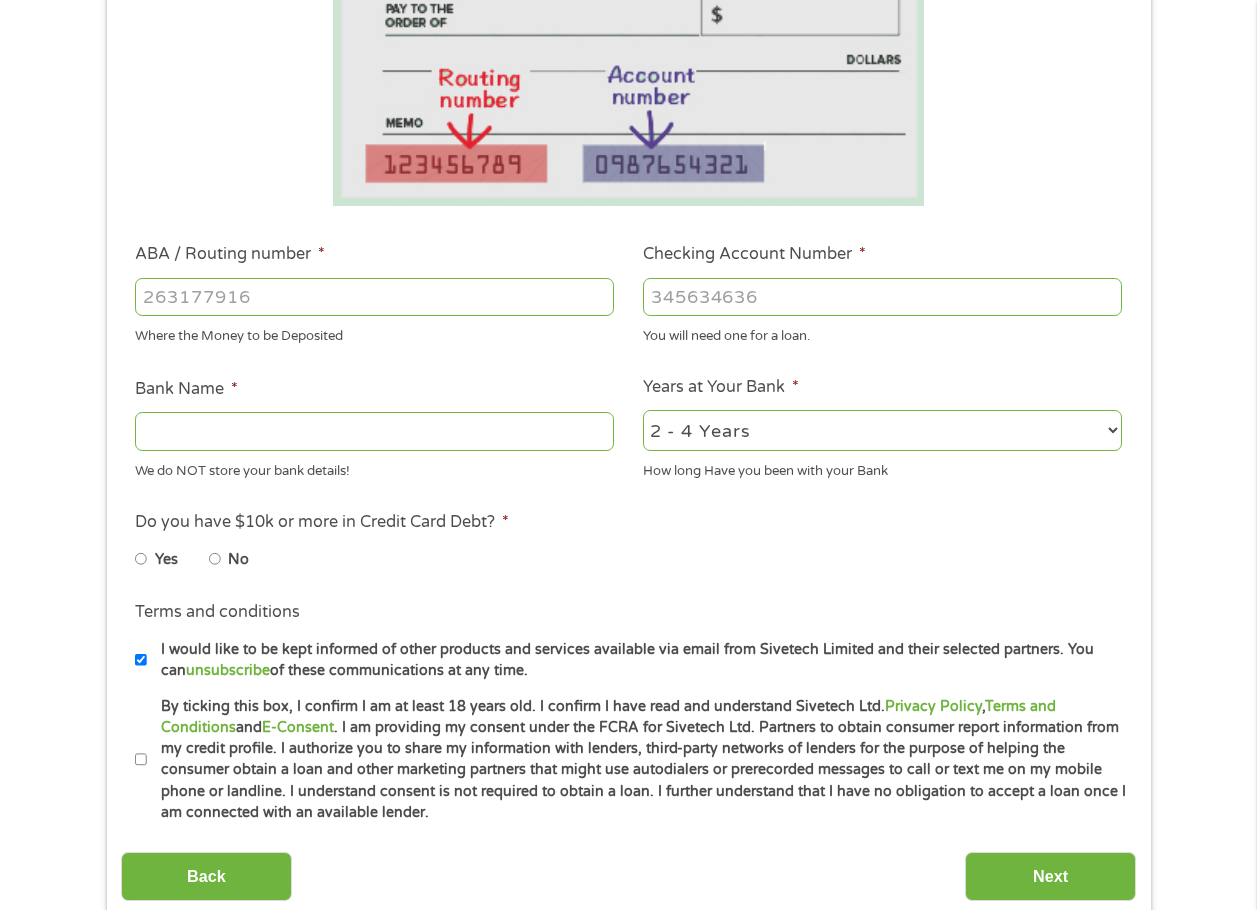 click on "I would like to be kept informed of other products and services available via email from Sivetech Limited and their selected partners. You can   unsubscribe   of these communications at any time." at bounding box center (141, 660) 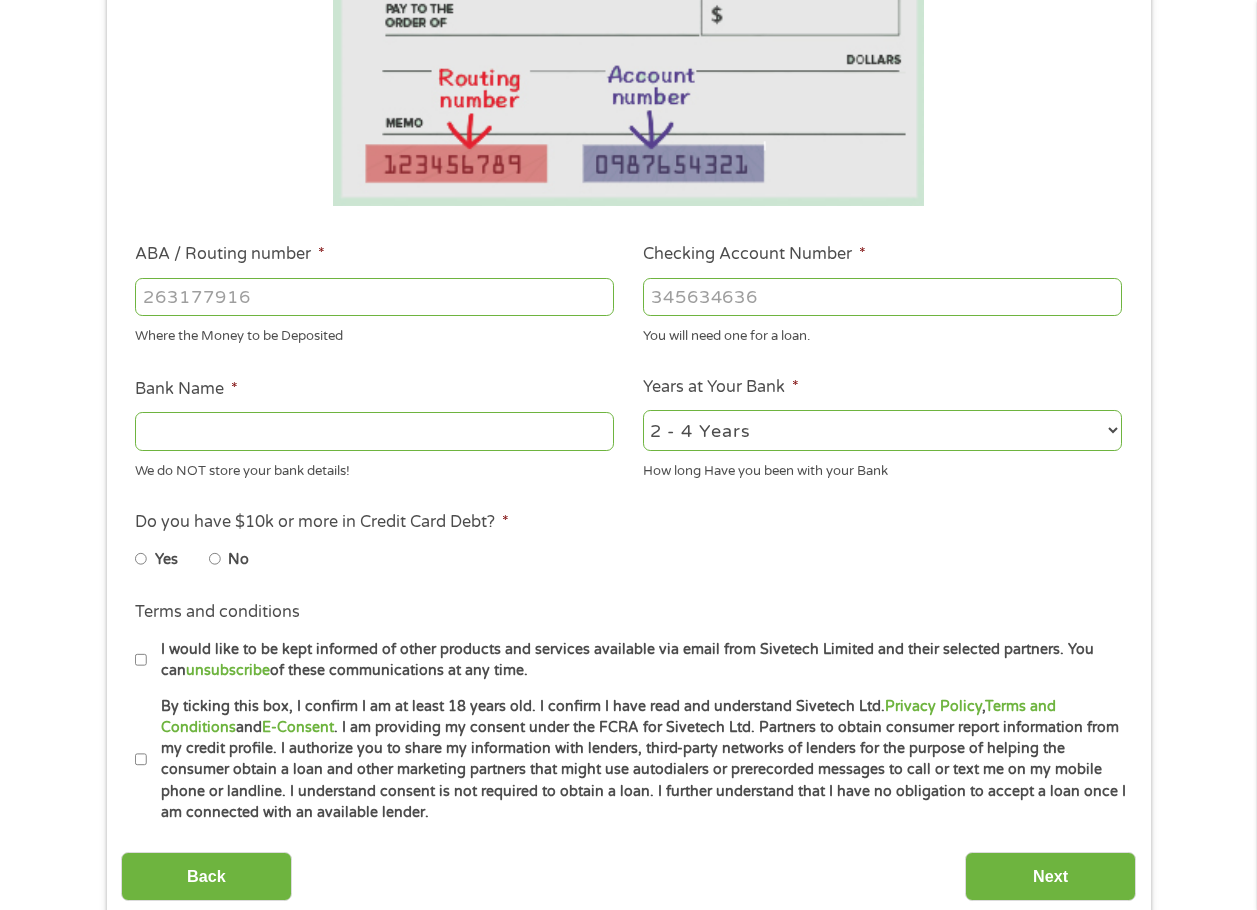 click on "By ticking this box, I confirm I am at least 18 years old. I confirm I have read and understand Sivetech Ltd.  Privacy Policy ,  Terms and Conditions  and  E-Consent . I am providing my consent under the FCRA for Sivetech Ltd. Partners to obtain consumer report information from my credit profile. I authorize you to share my information with lenders, third-party networks of lenders for the purpose of helping the consumer obtain a loan and other marketing partners that might use autodialers or prerecorded messages to call or text me on my mobile phone or landline. I understand consent is not required to obtain a loan. I further understand that I have no obligation to accept a loan once I am connected with an available lender." at bounding box center [141, 760] 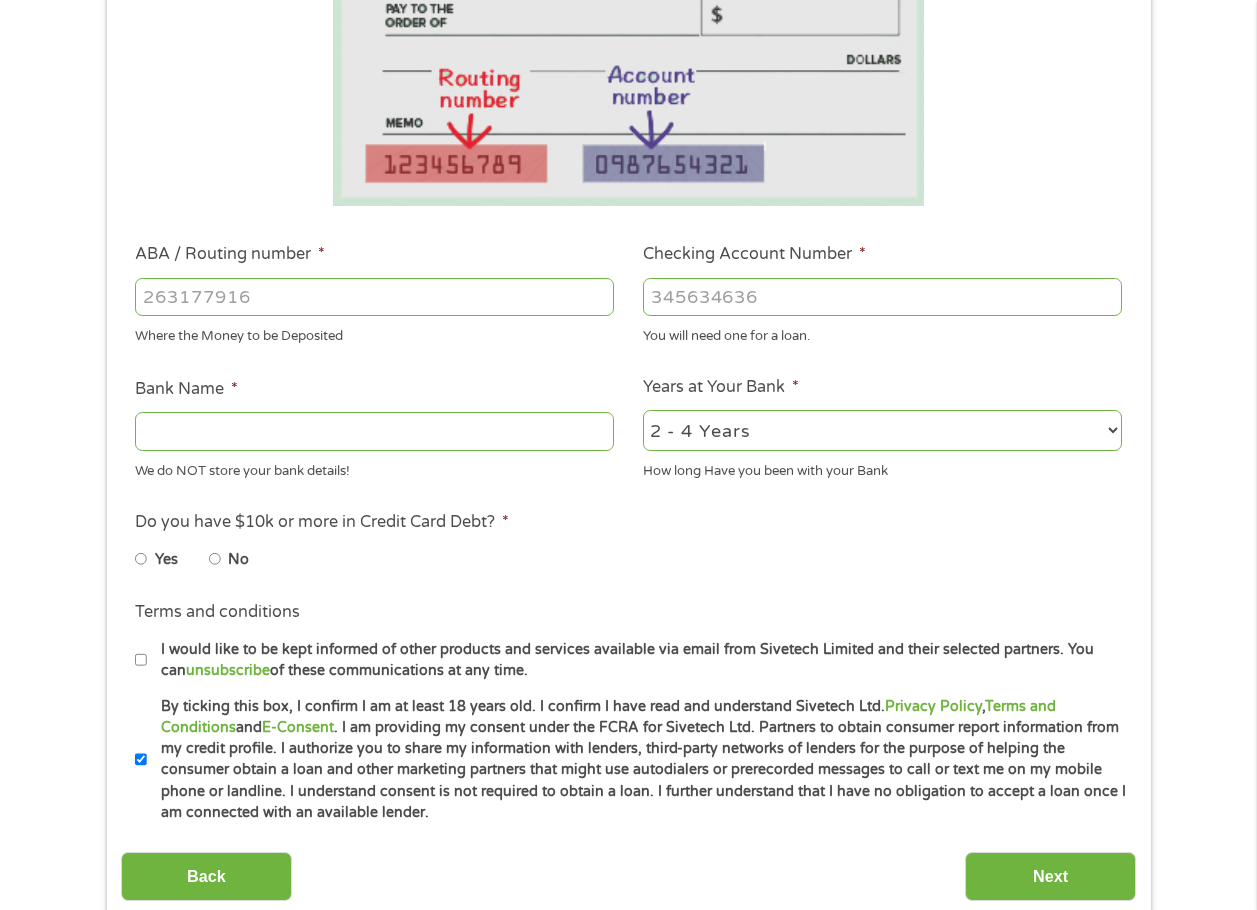 click on "No" at bounding box center (215, 559) 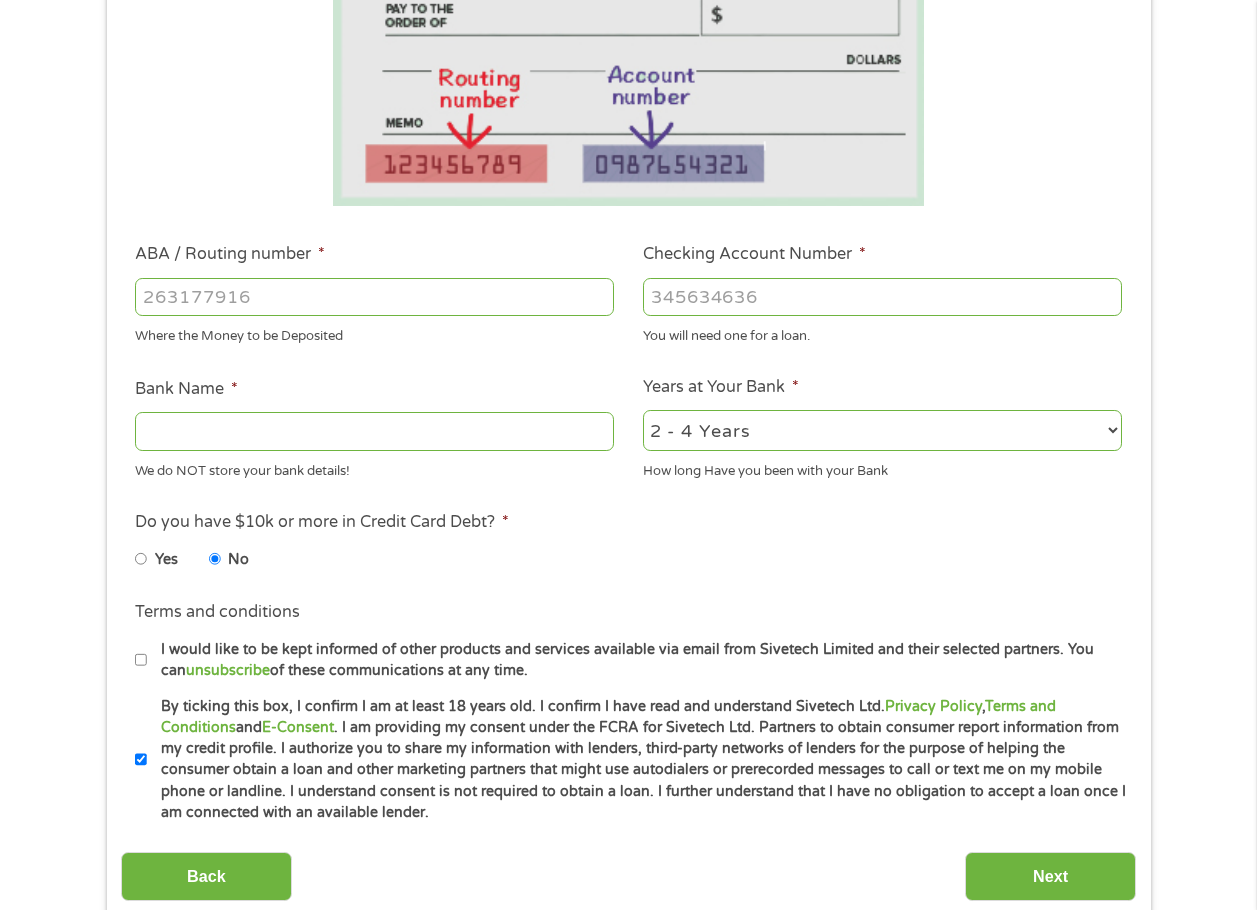 click on "Bank Name *" at bounding box center (374, 431) 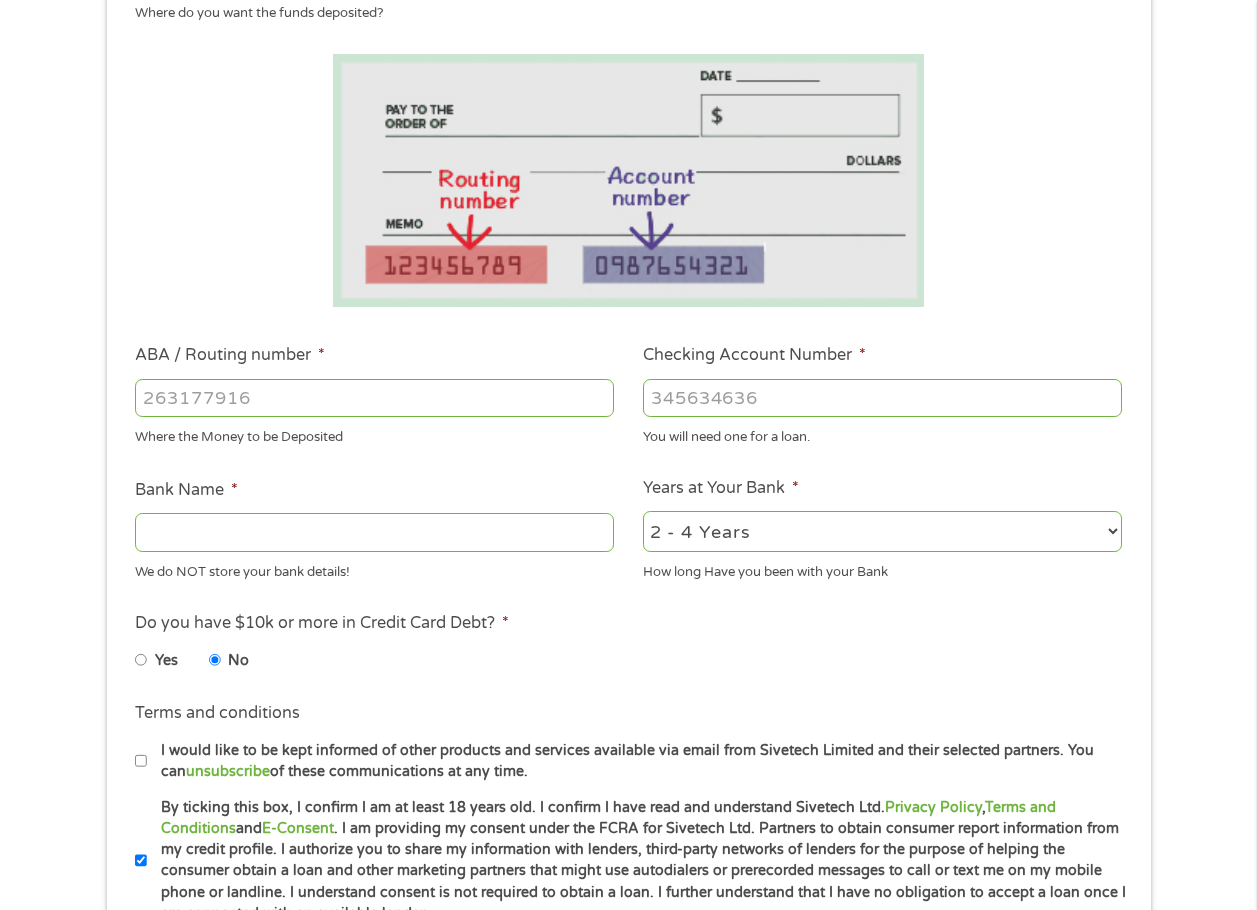 scroll, scrollTop: 300, scrollLeft: 0, axis: vertical 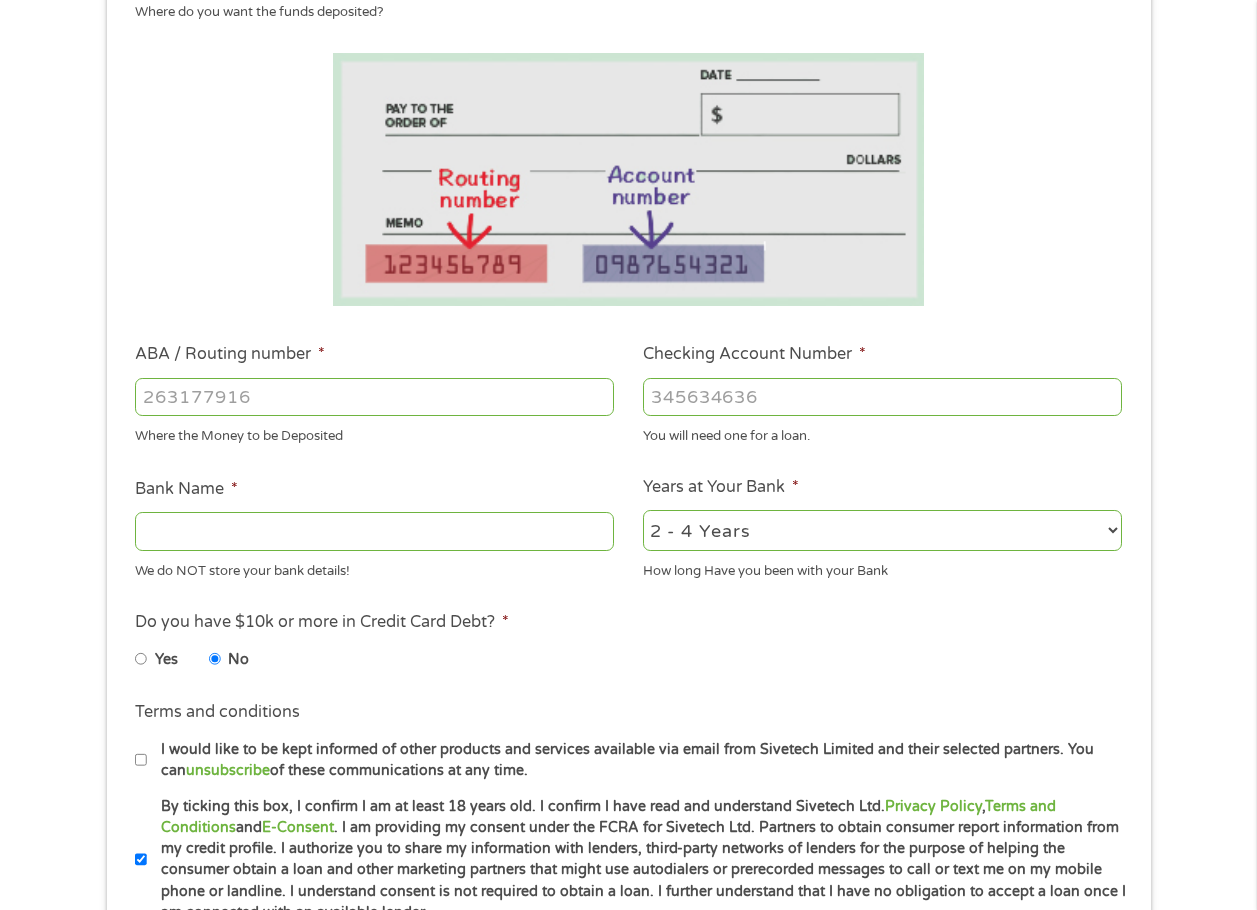click on "ABA / Routing number *" at bounding box center (374, 397) 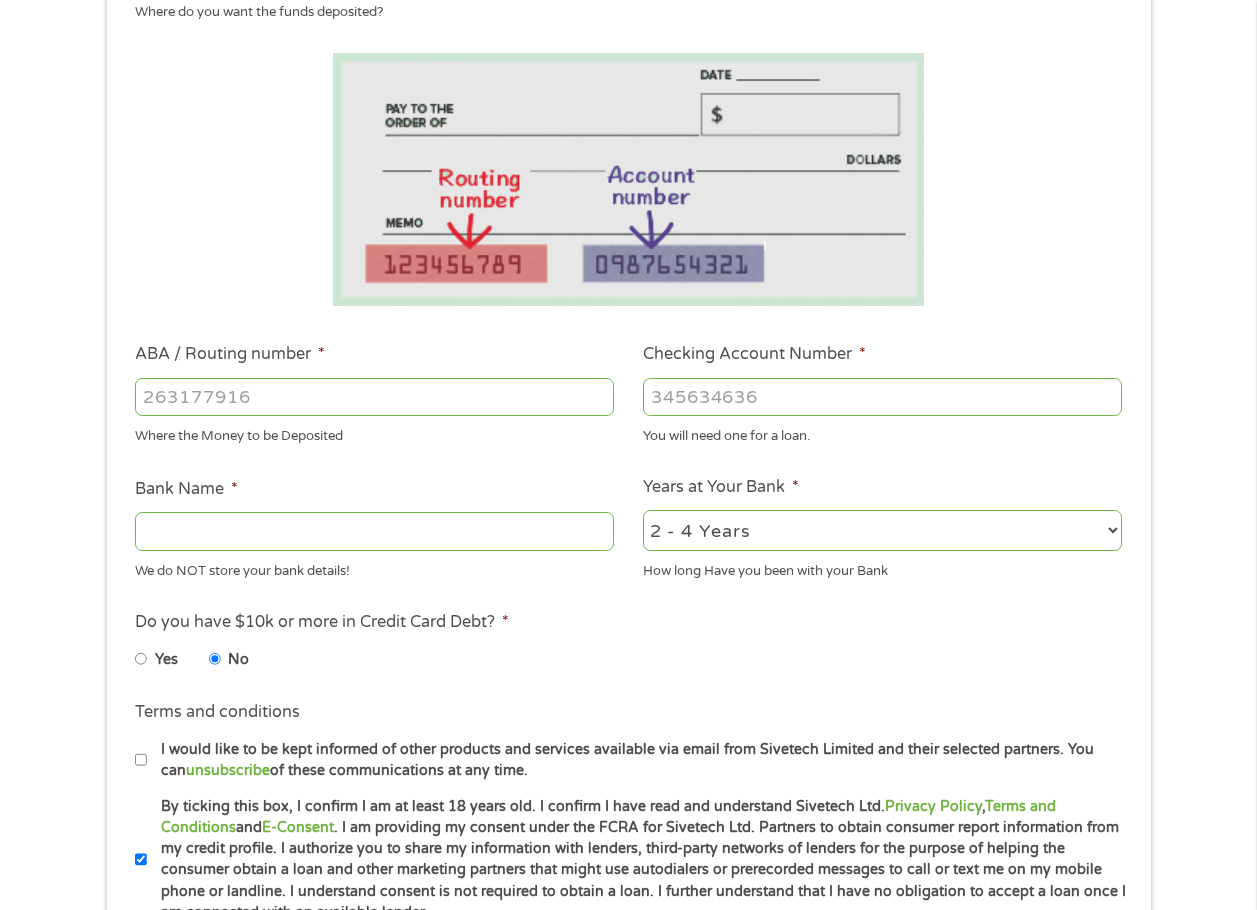 type on "________" 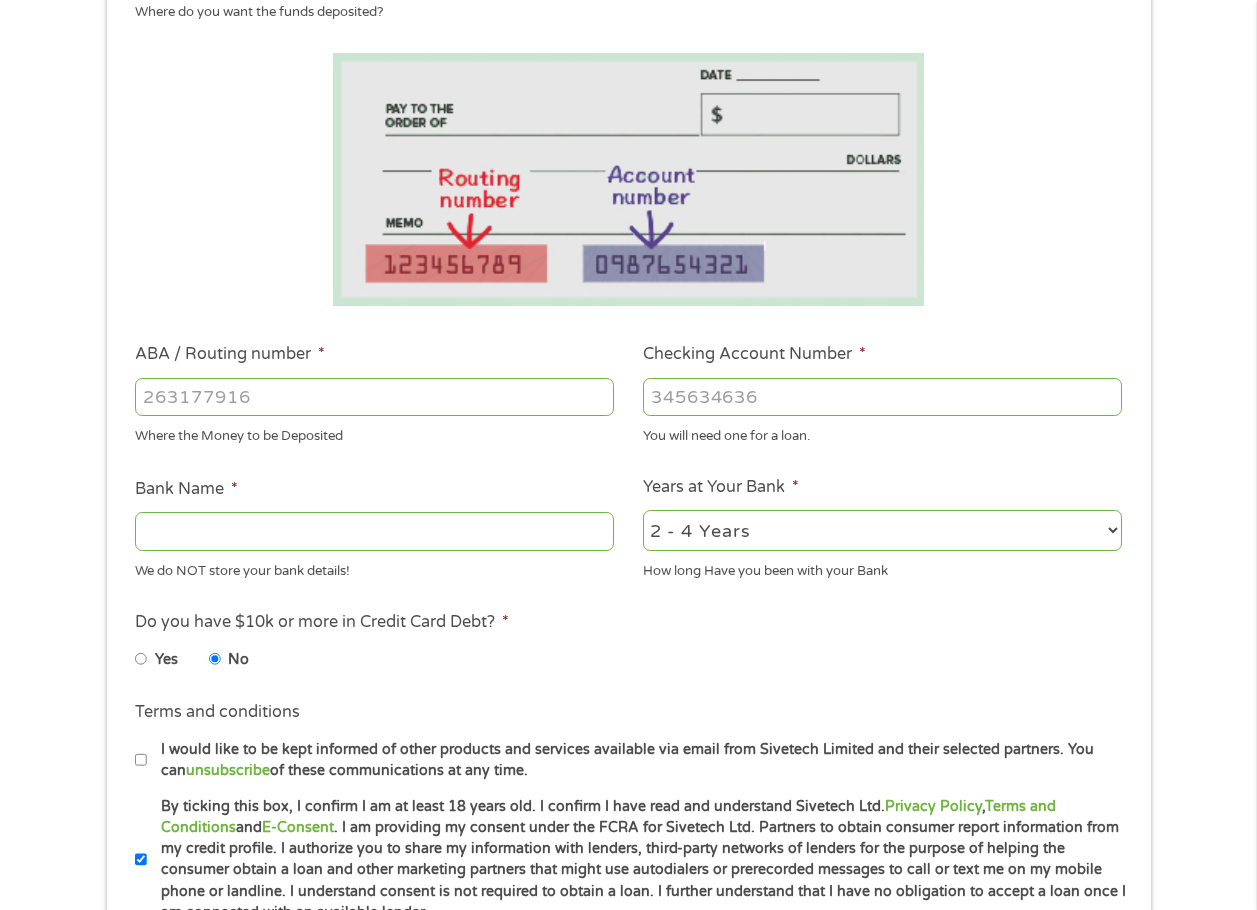 type on "REDSTONE FEDERAL CU HUNTSVILLE" 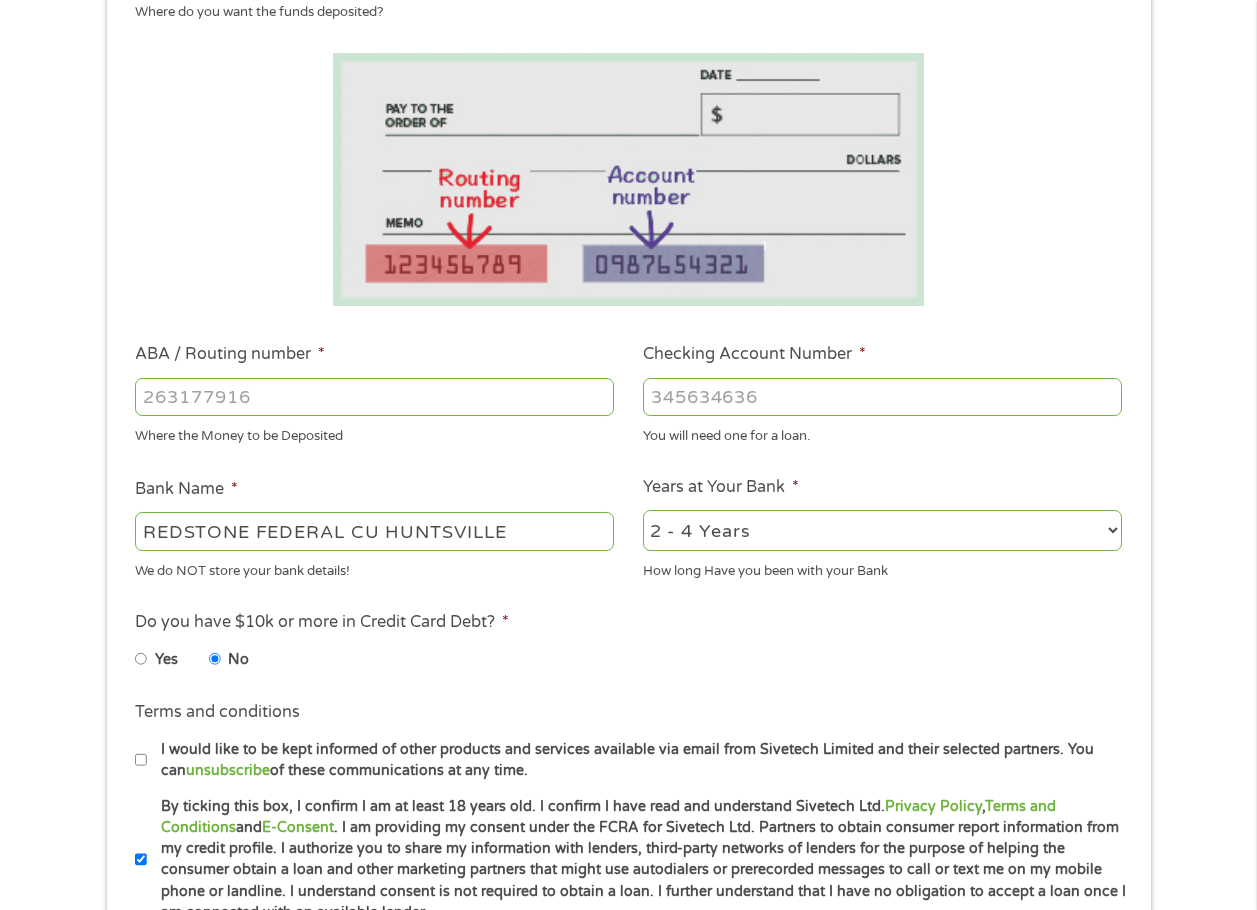 type on "________" 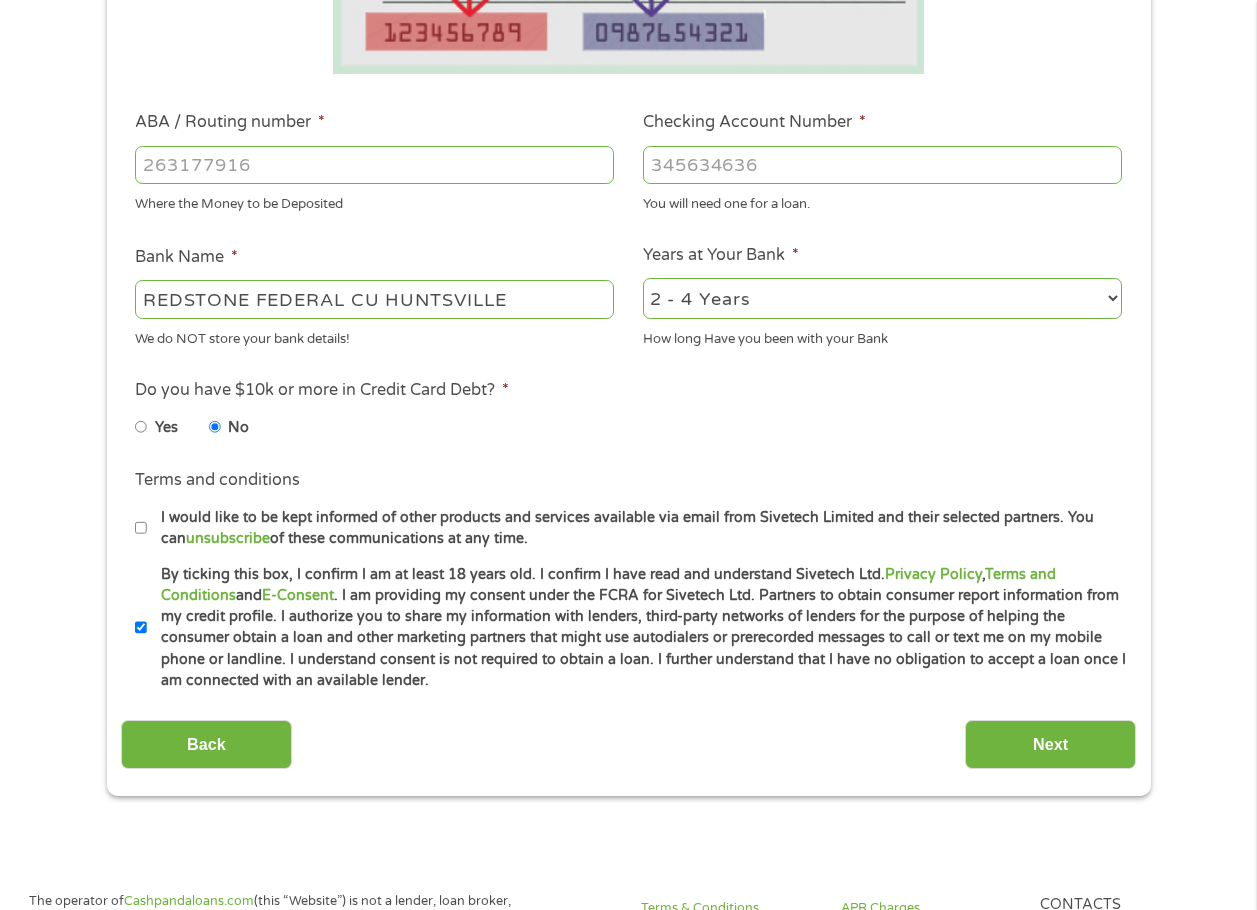 scroll, scrollTop: 600, scrollLeft: 0, axis: vertical 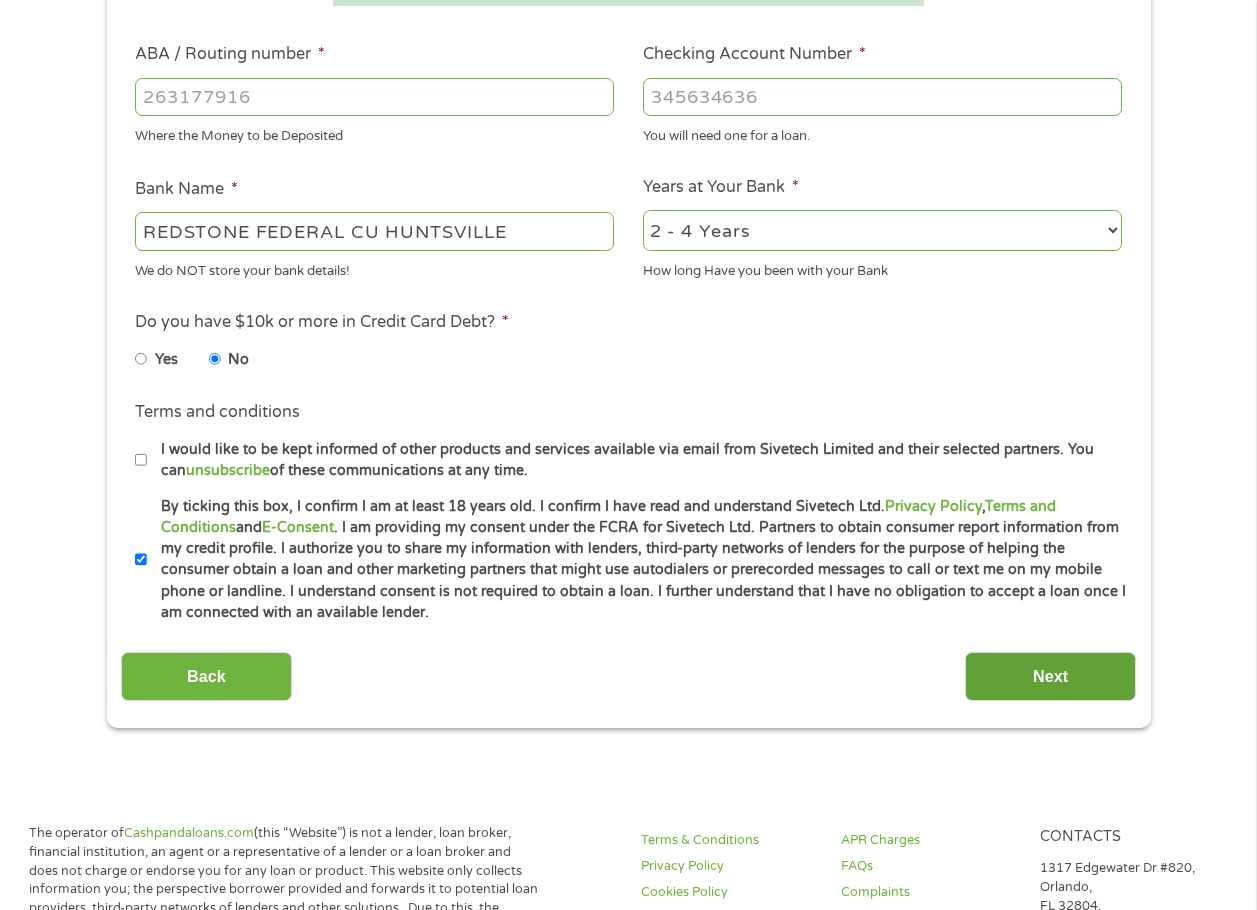 type on "__________" 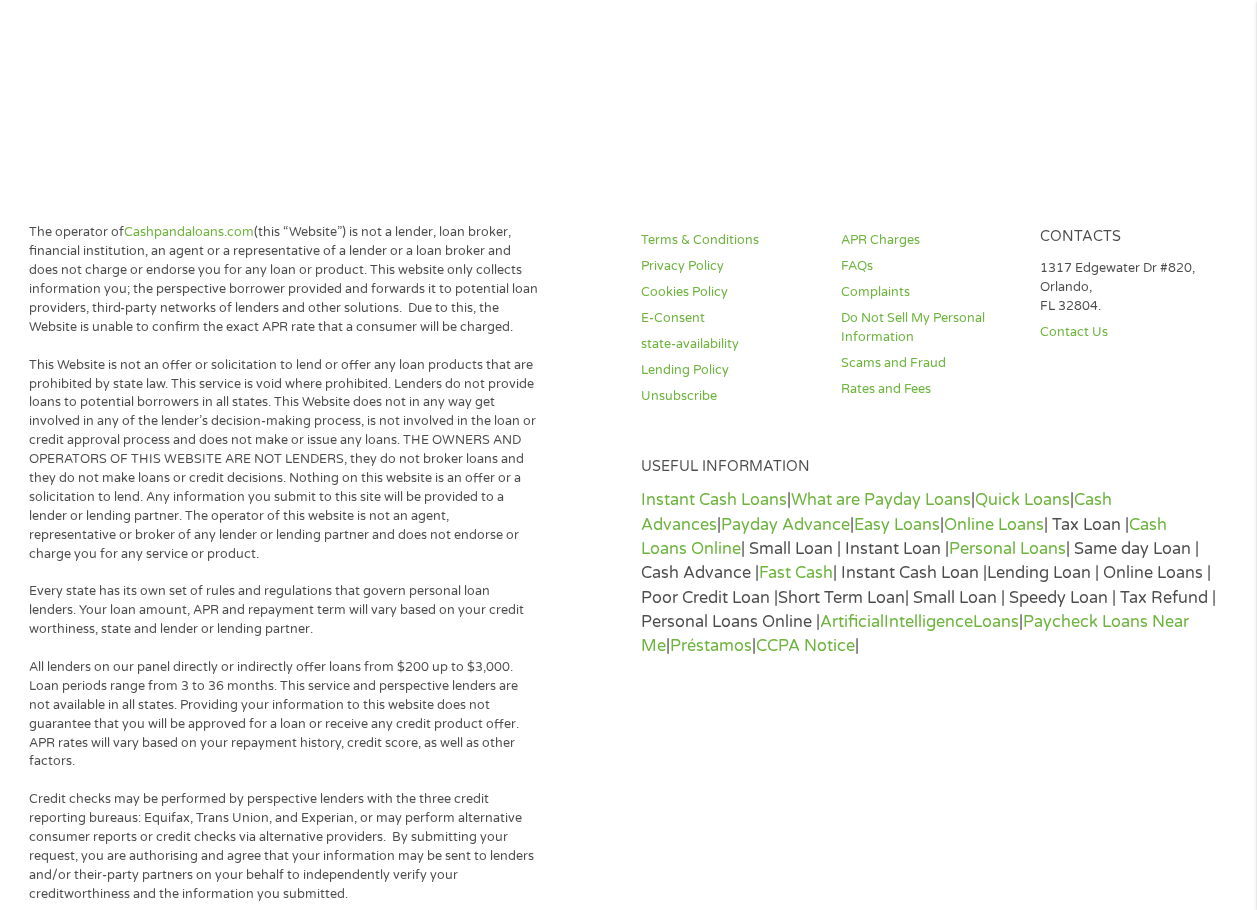 scroll, scrollTop: 8, scrollLeft: 8, axis: both 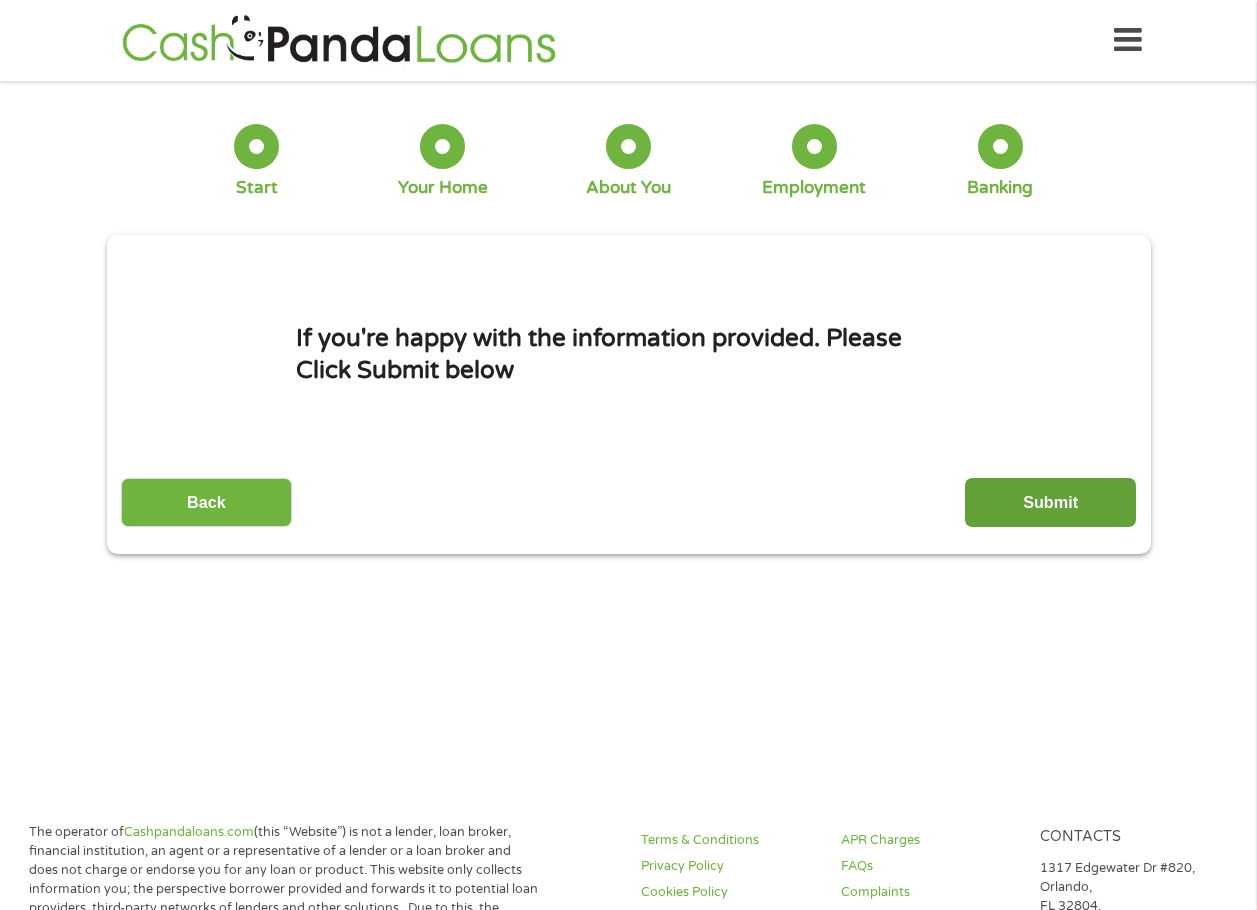 click on "Submit" at bounding box center [1050, 502] 